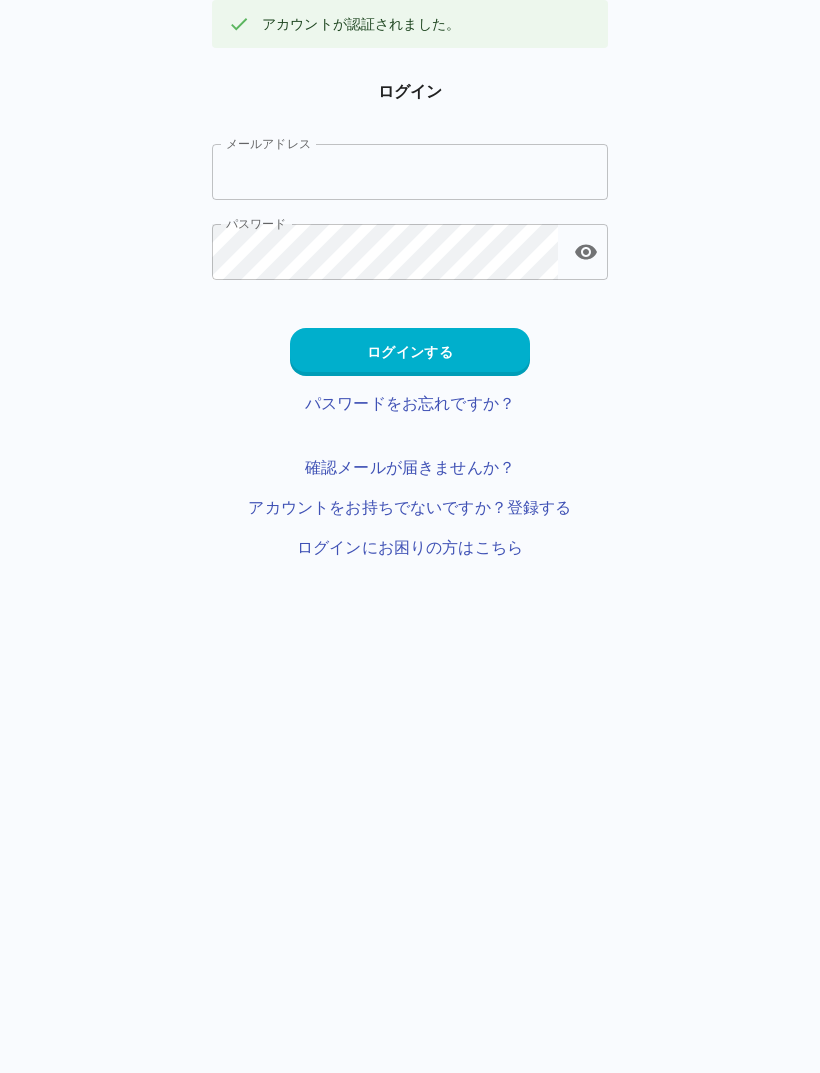 scroll, scrollTop: 0, scrollLeft: 0, axis: both 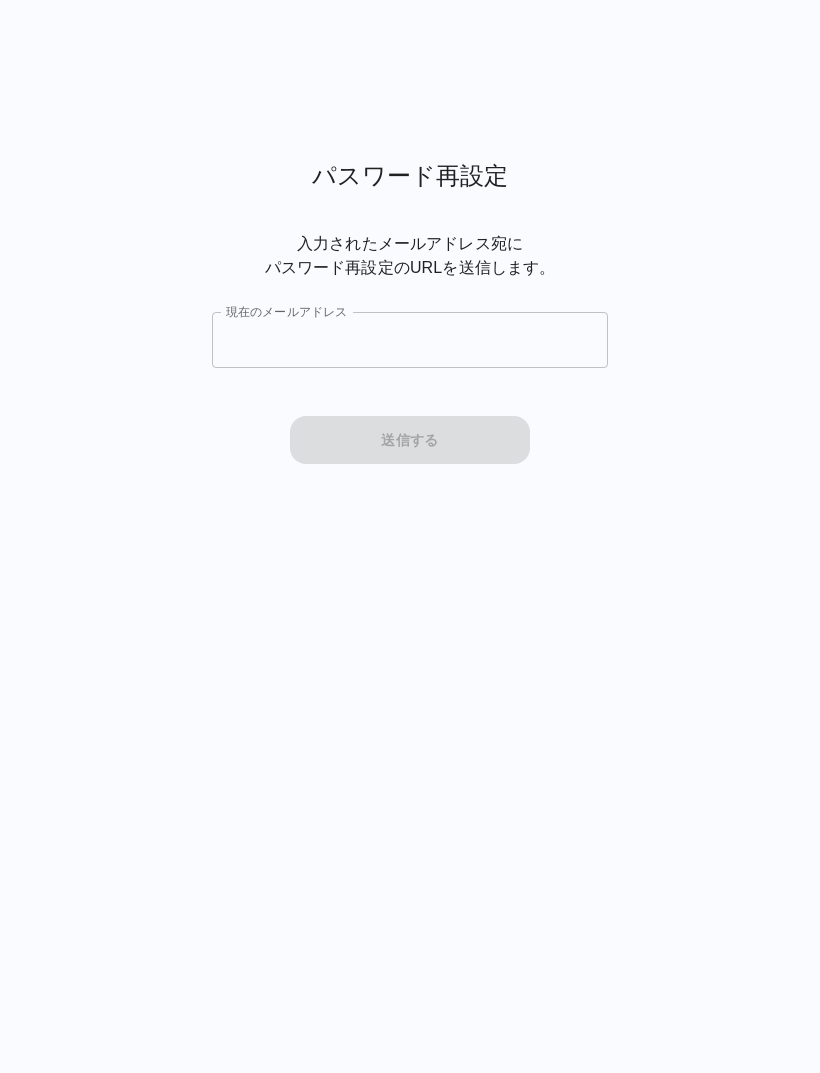 click on "現在のメールアドレス" at bounding box center (410, 340) 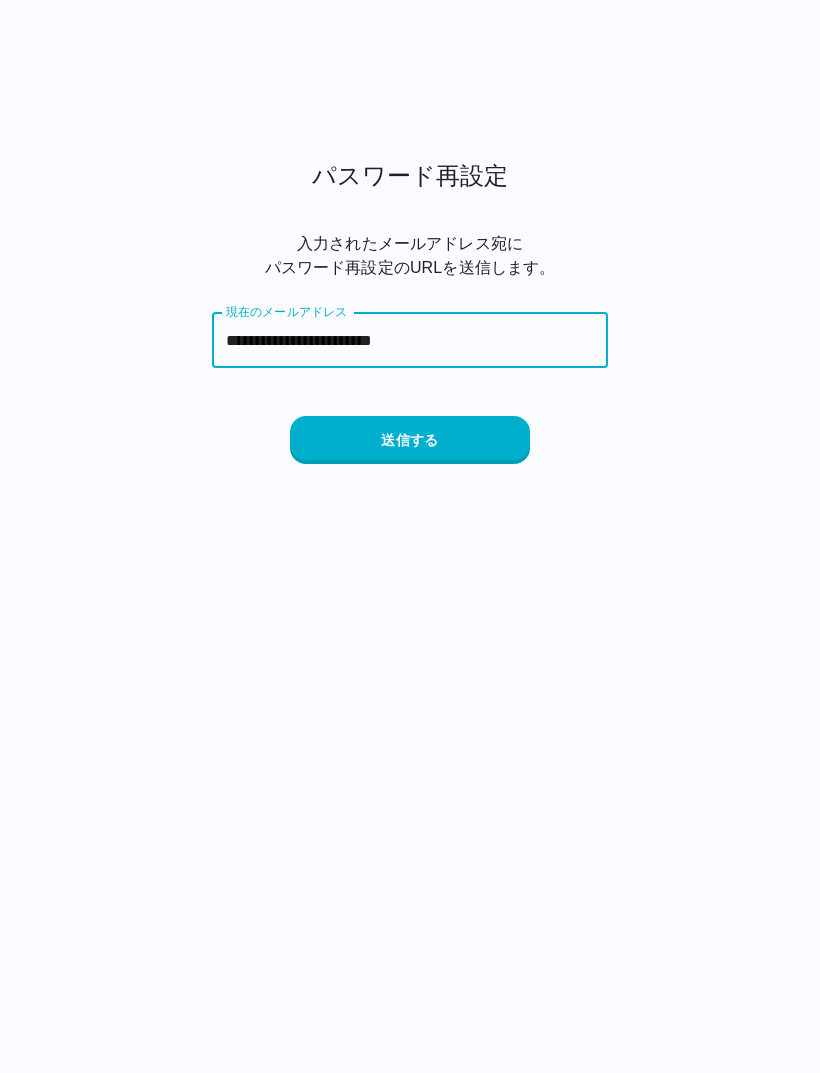 type on "**********" 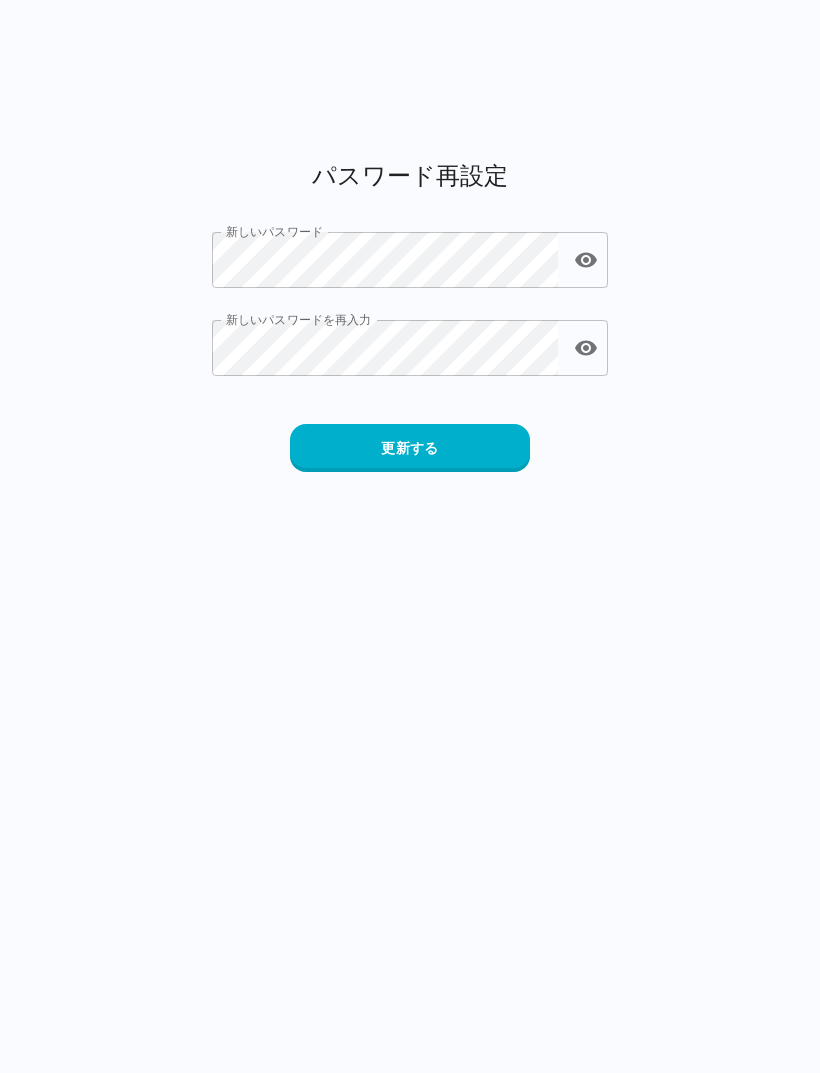 scroll, scrollTop: 0, scrollLeft: 0, axis: both 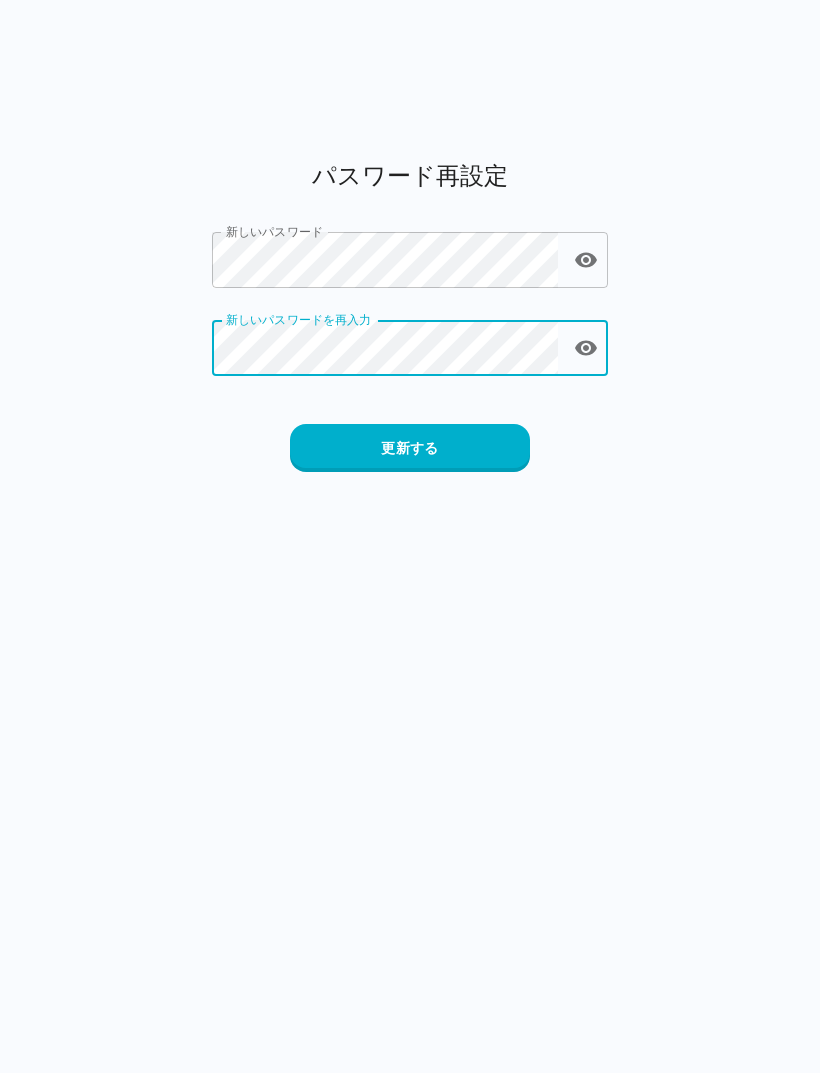 click on "更新する" at bounding box center (410, 448) 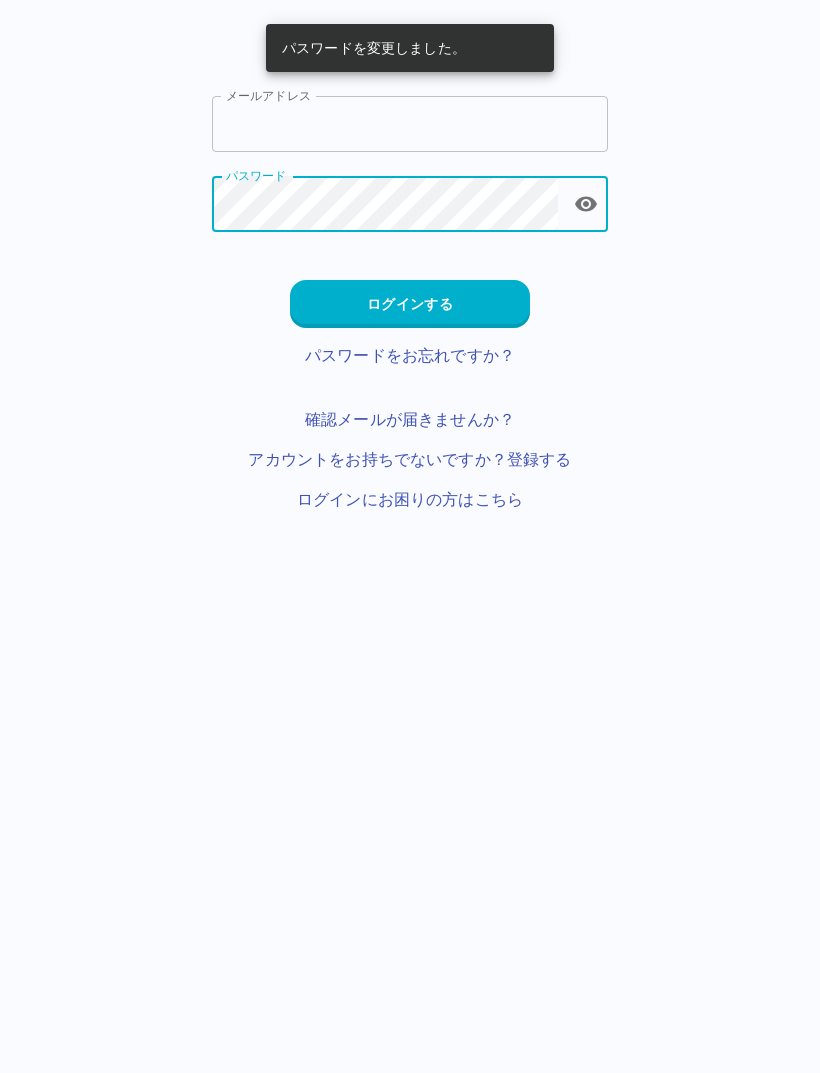 click on "メールアドレス" at bounding box center (410, 124) 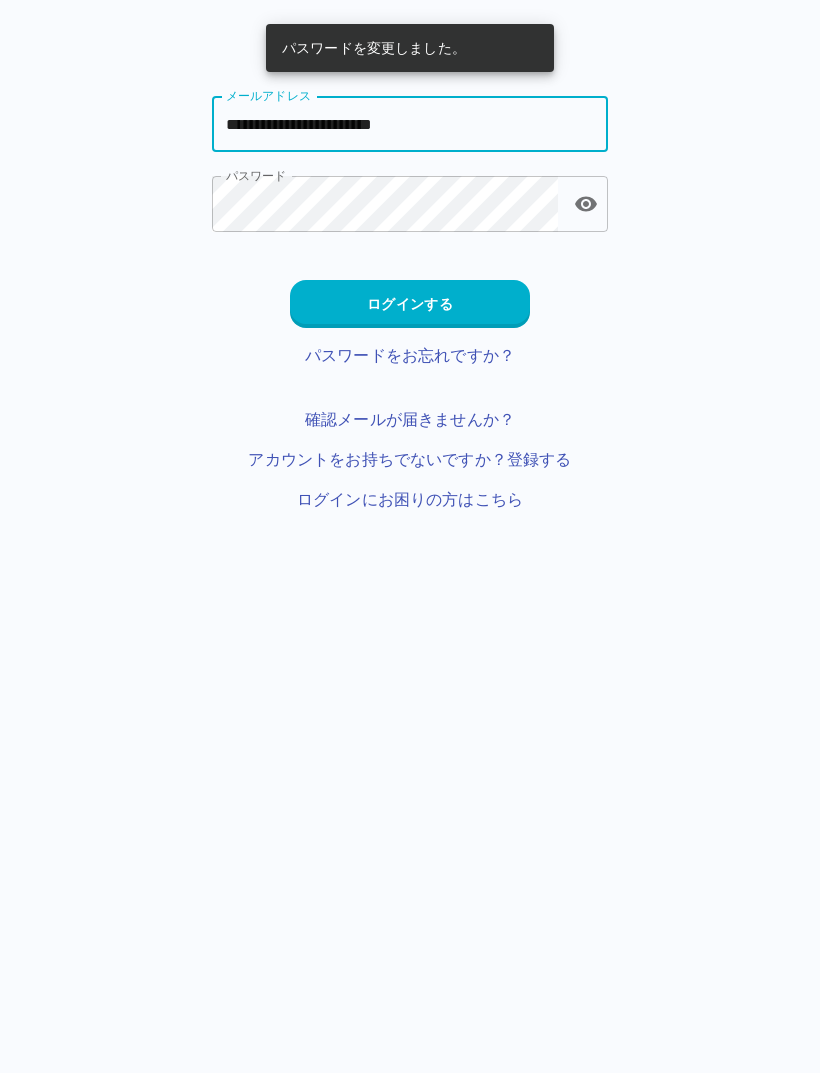 type on "**********" 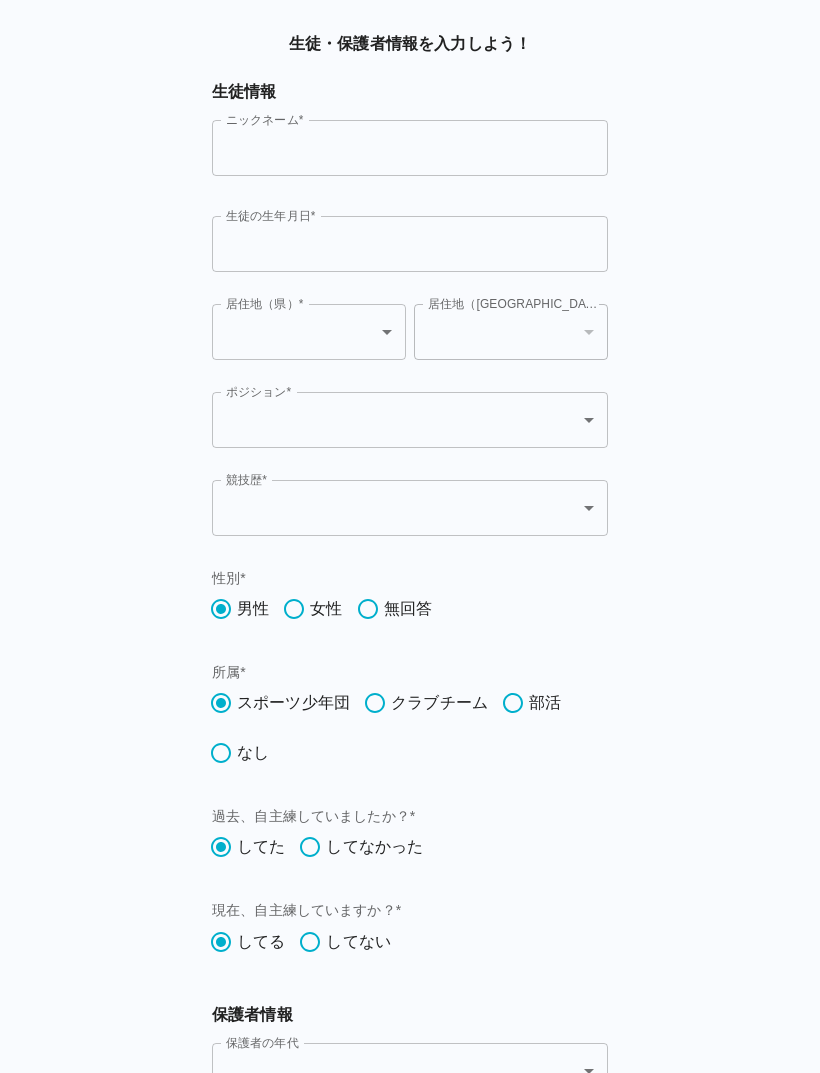 scroll, scrollTop: 0, scrollLeft: 0, axis: both 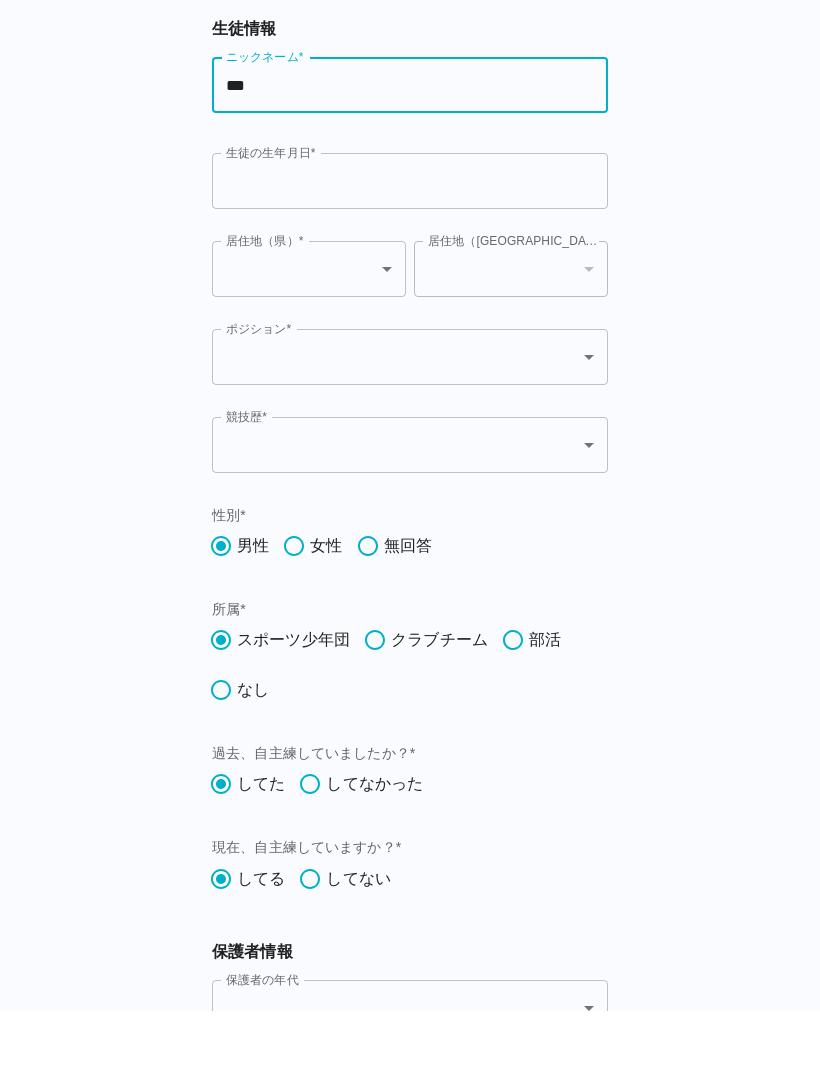 type on "***" 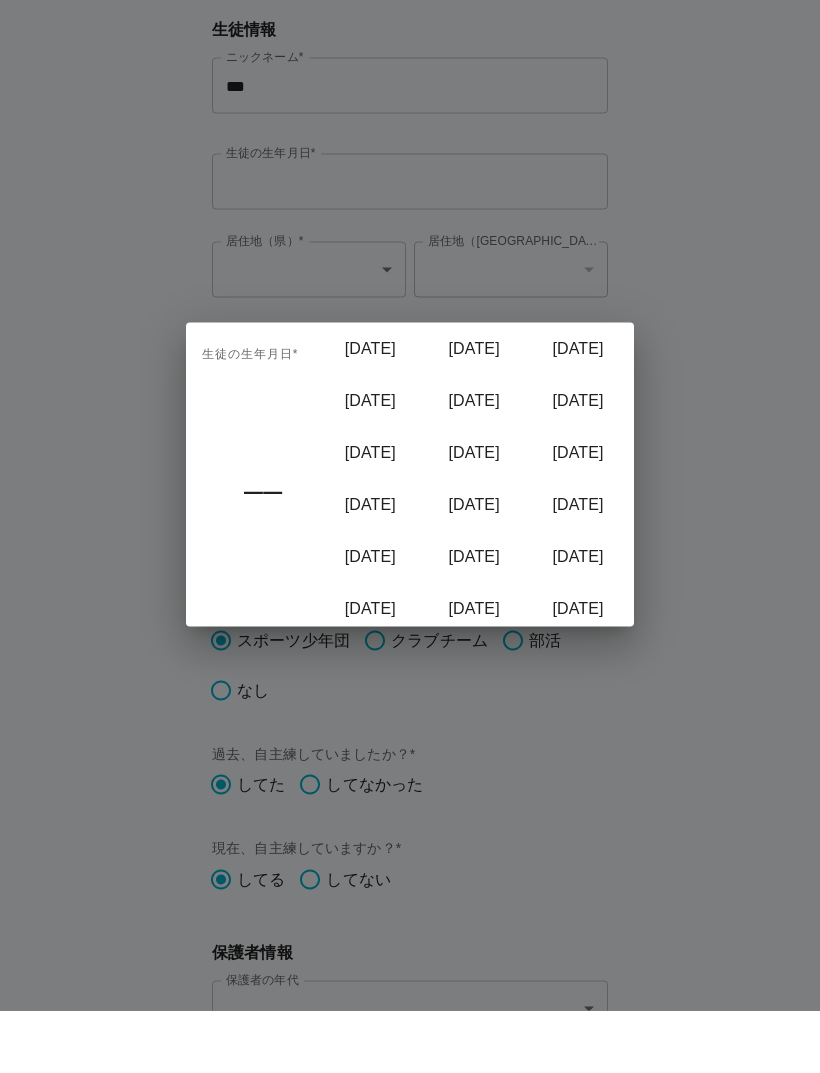 scroll, scrollTop: 63, scrollLeft: 0, axis: vertical 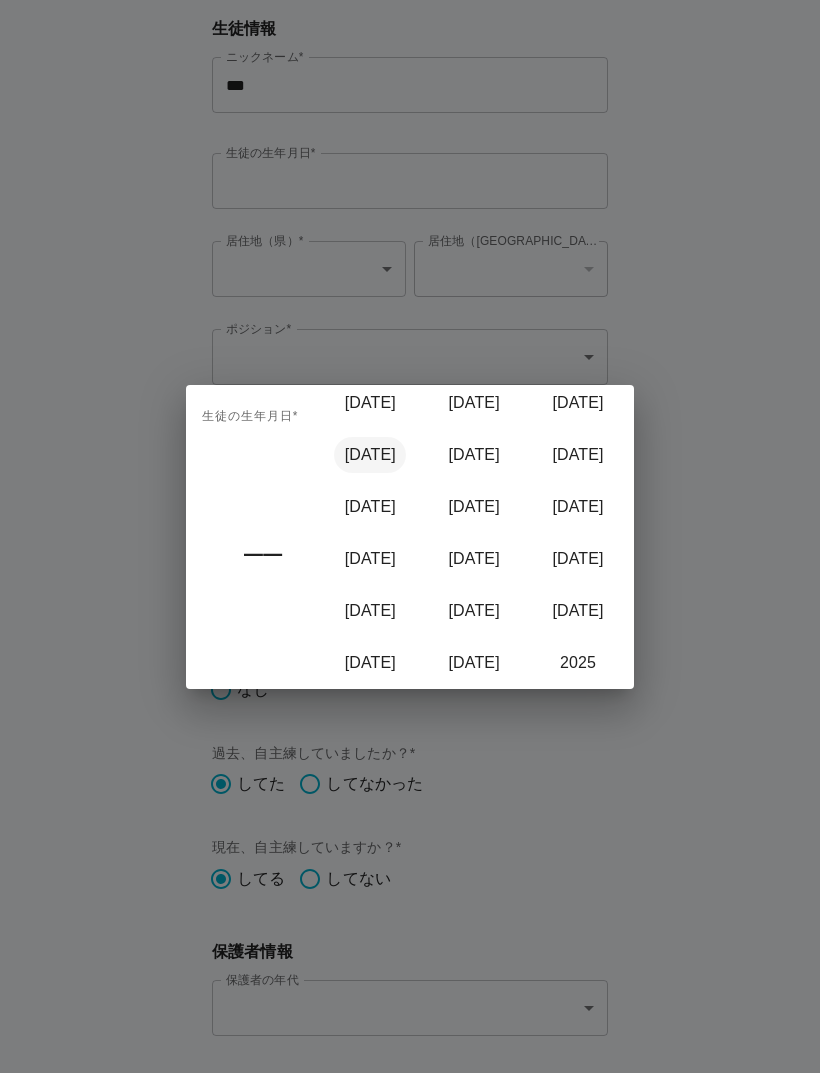 click on "2011" at bounding box center [370, 455] 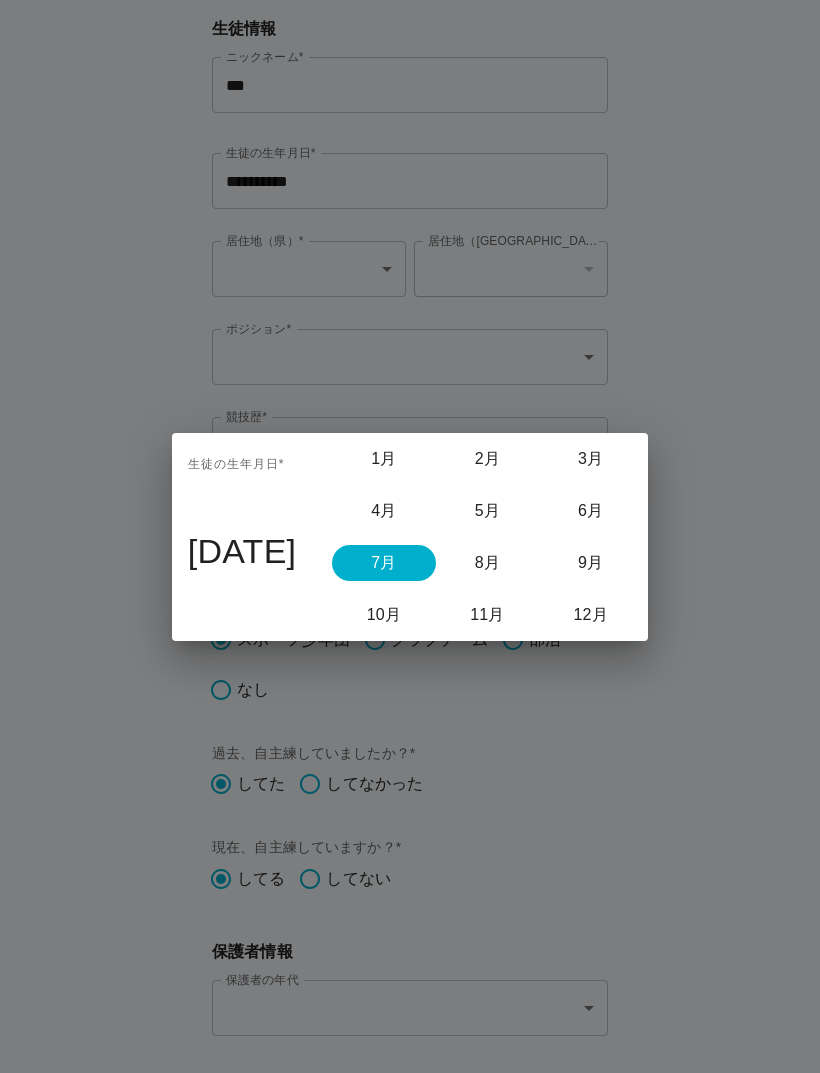 click on "7月" at bounding box center [383, 563] 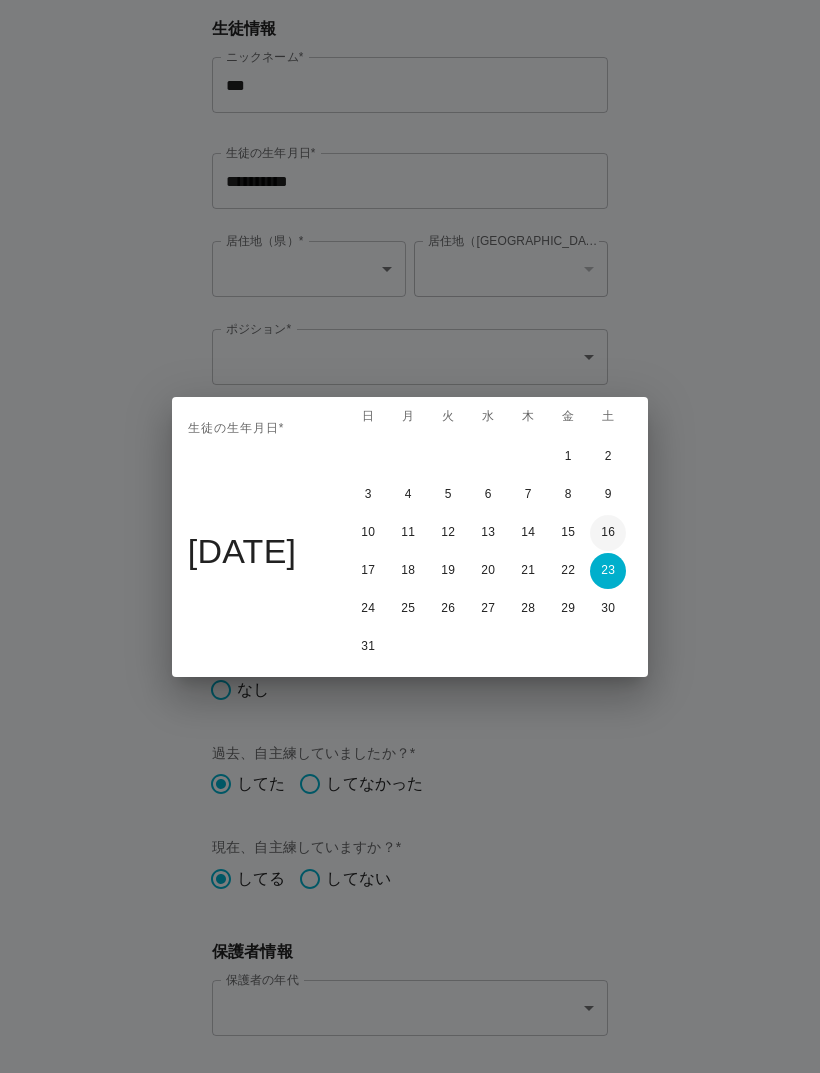 click on "16" at bounding box center [608, 533] 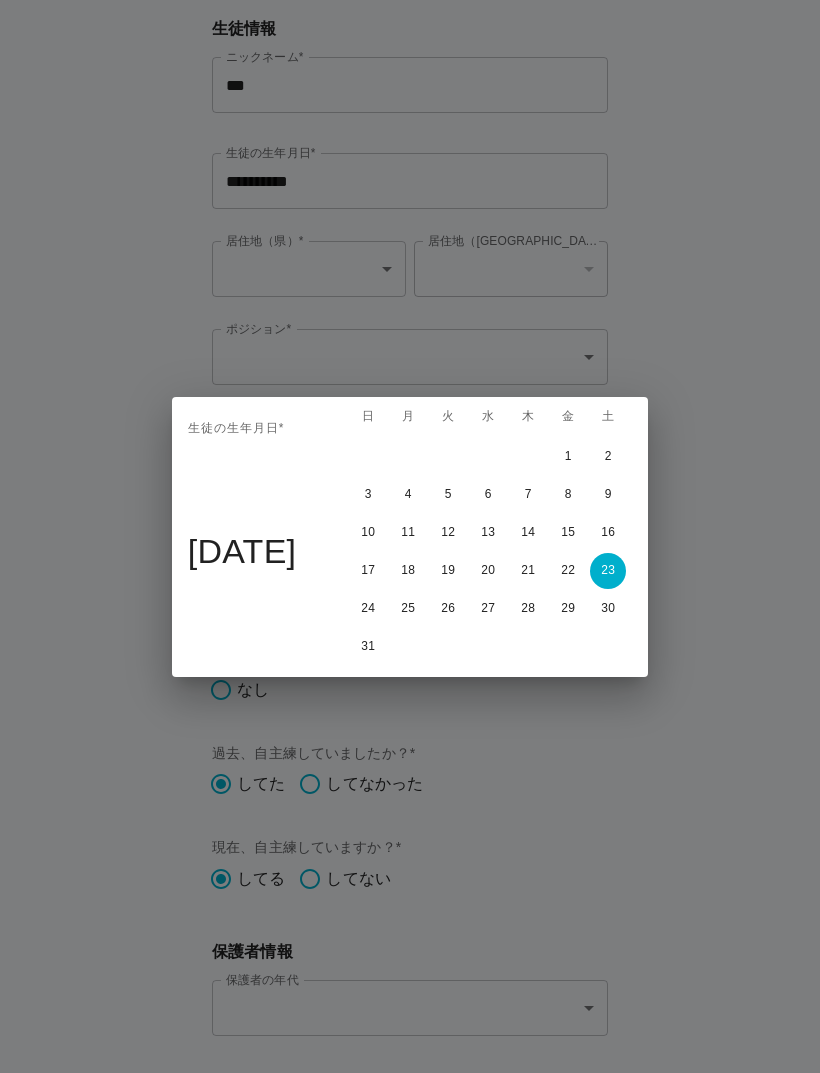 type on "**********" 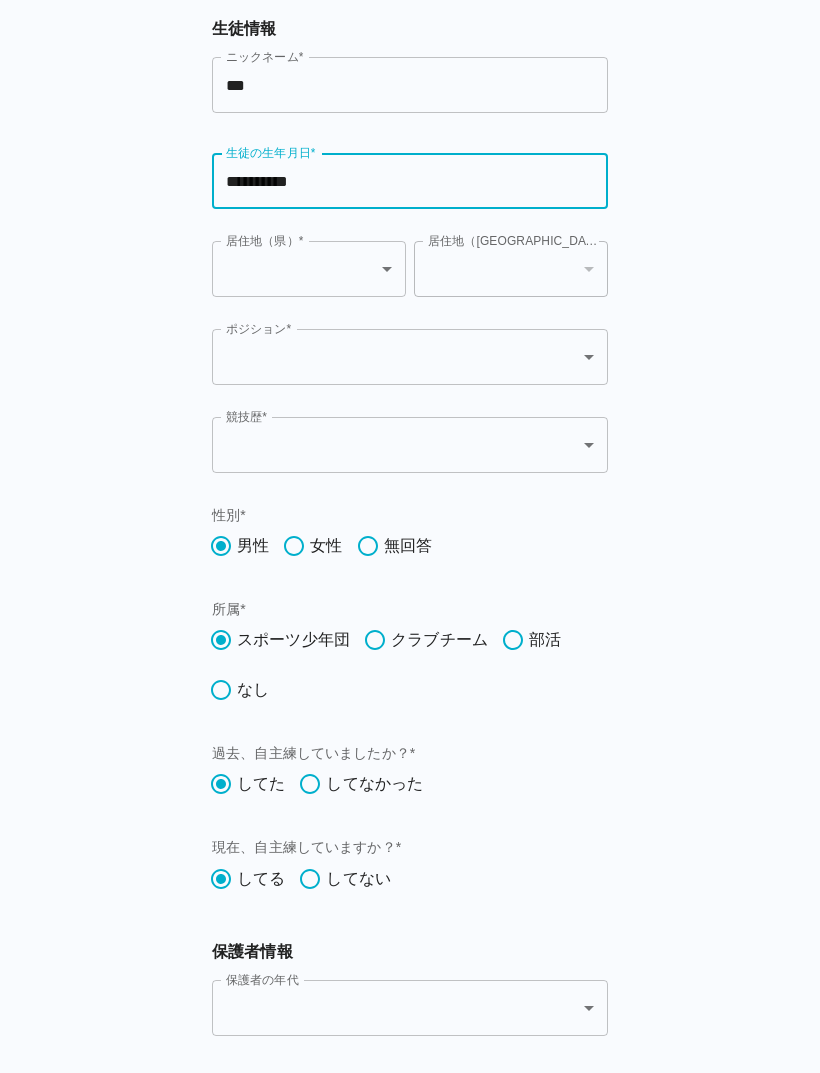 click on "**********" at bounding box center [410, 1313] 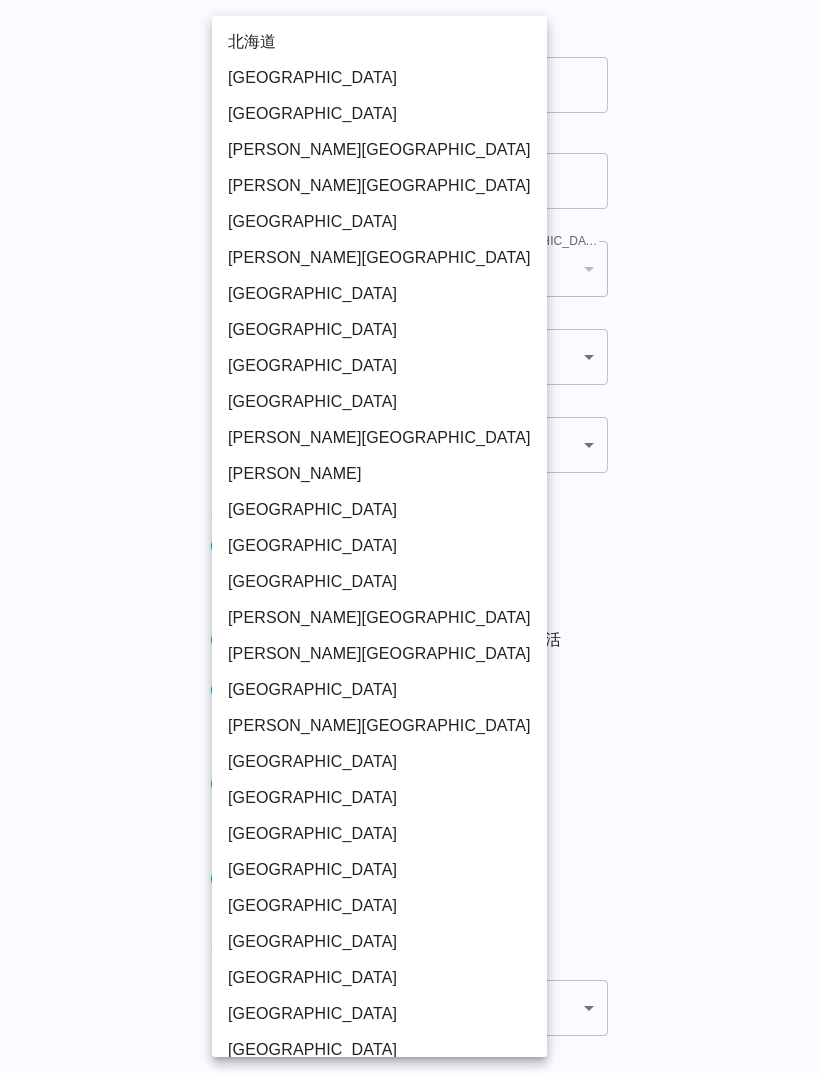 click on "栃木県" at bounding box center (379, 330) 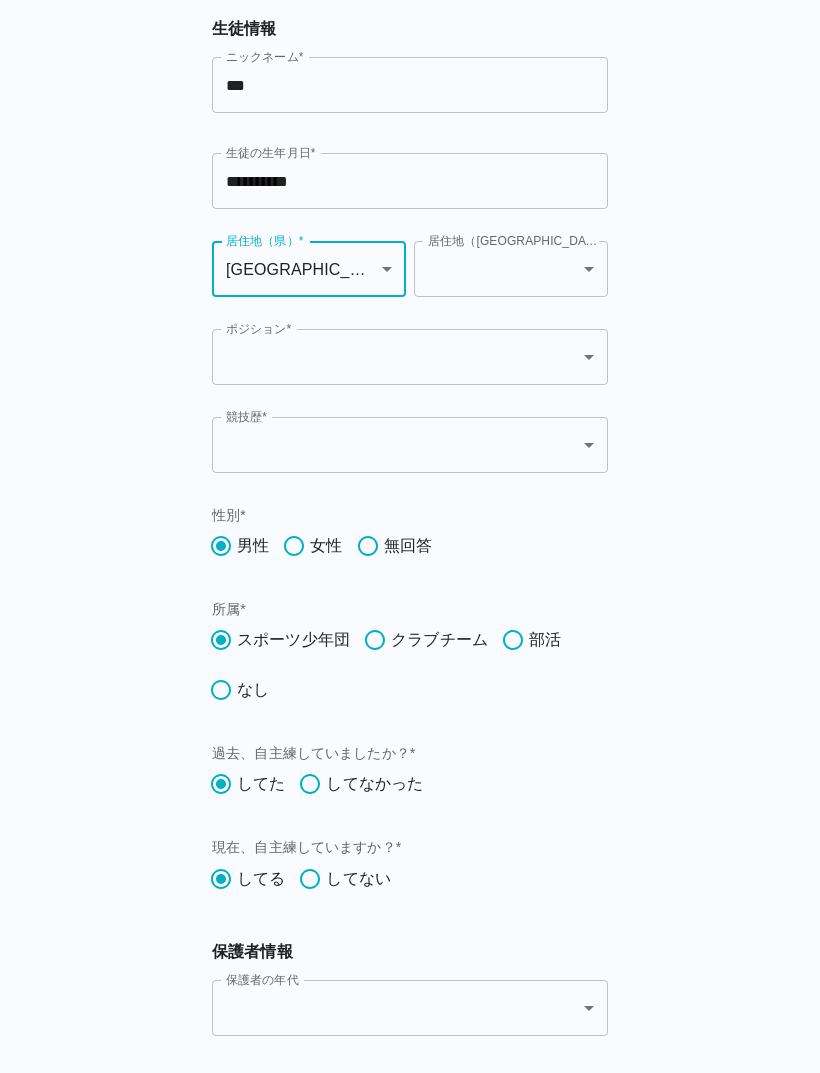 click on "**********" at bounding box center [410, 1313] 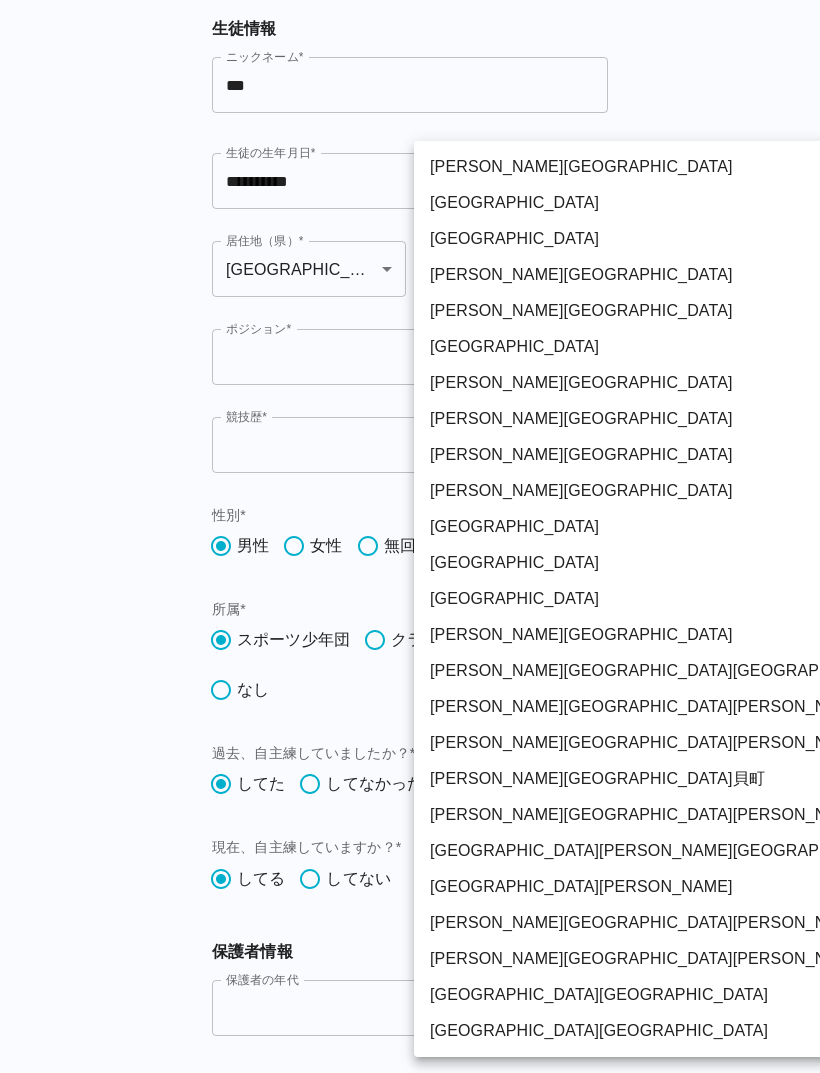 click on "足利市" at bounding box center [732, 203] 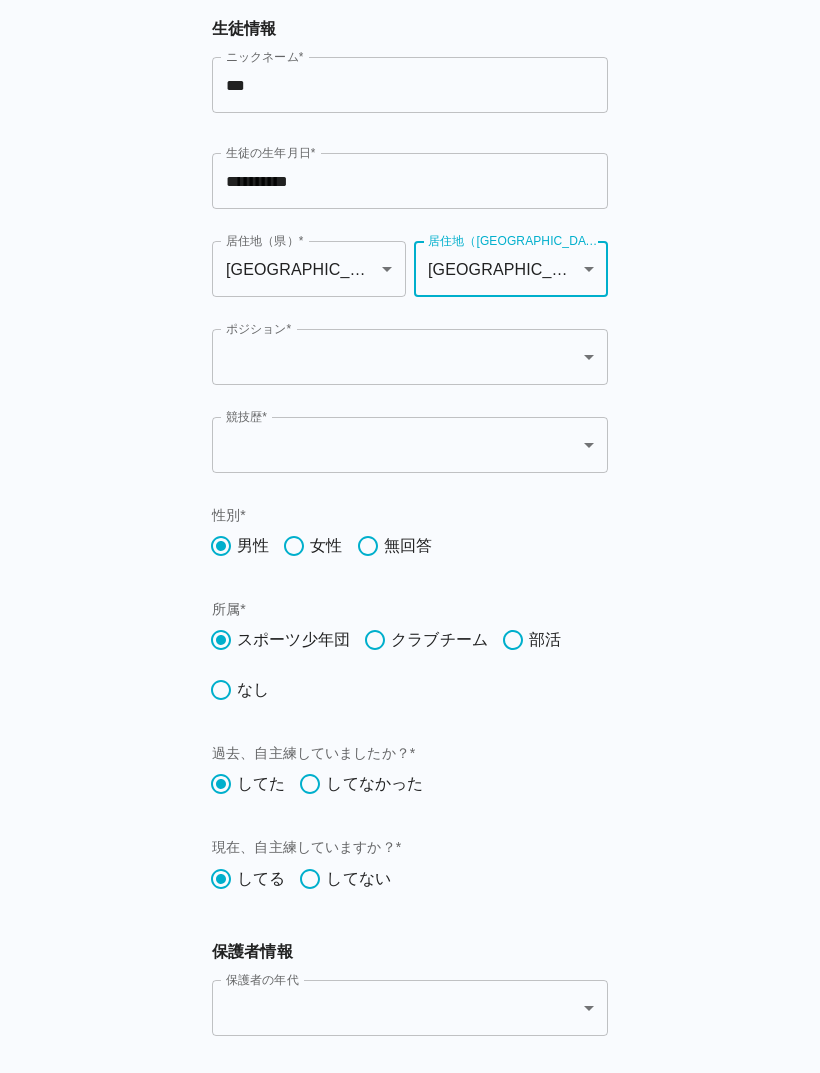 click on "**********" at bounding box center (410, 1313) 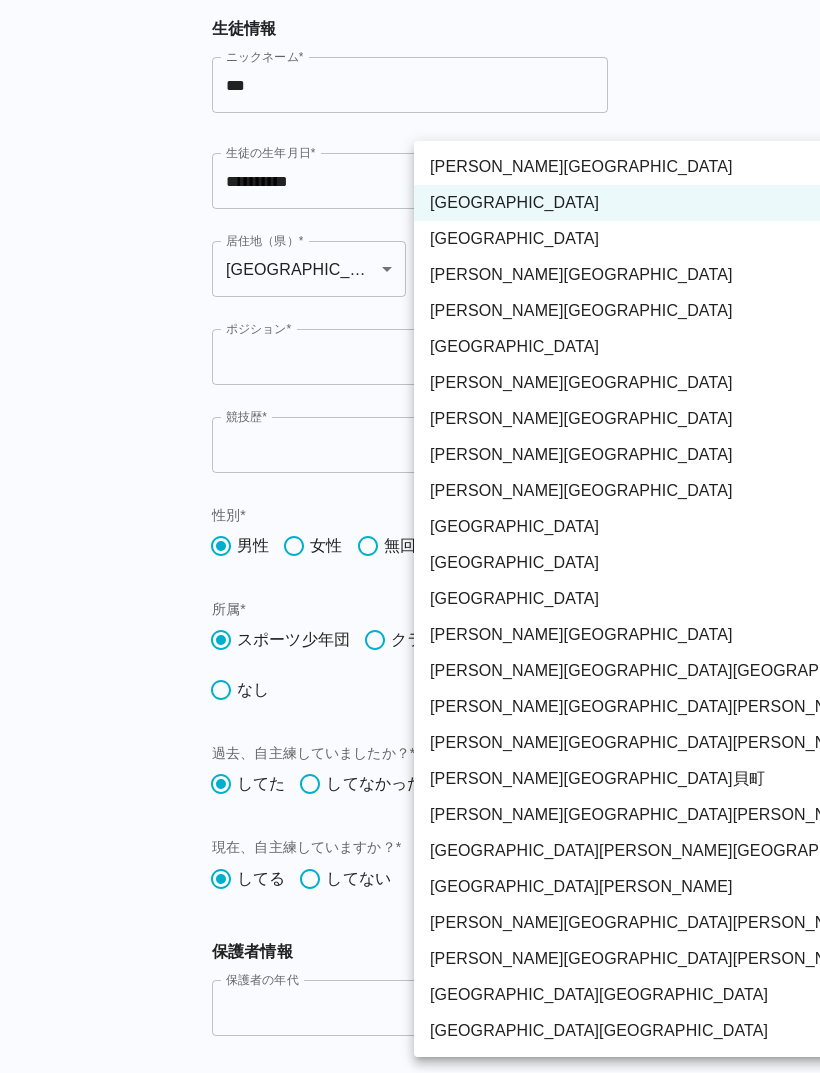 click on "宇都宮市" at bounding box center [732, 167] 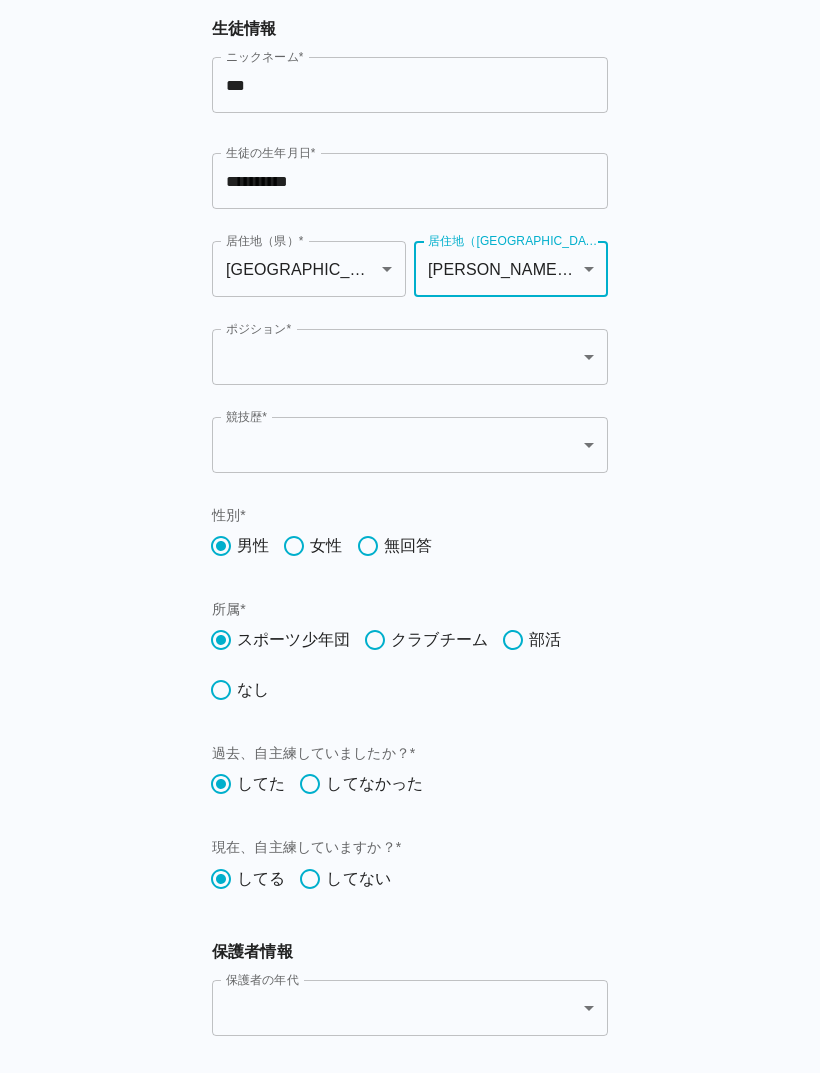 click on "**********" at bounding box center [410, 1313] 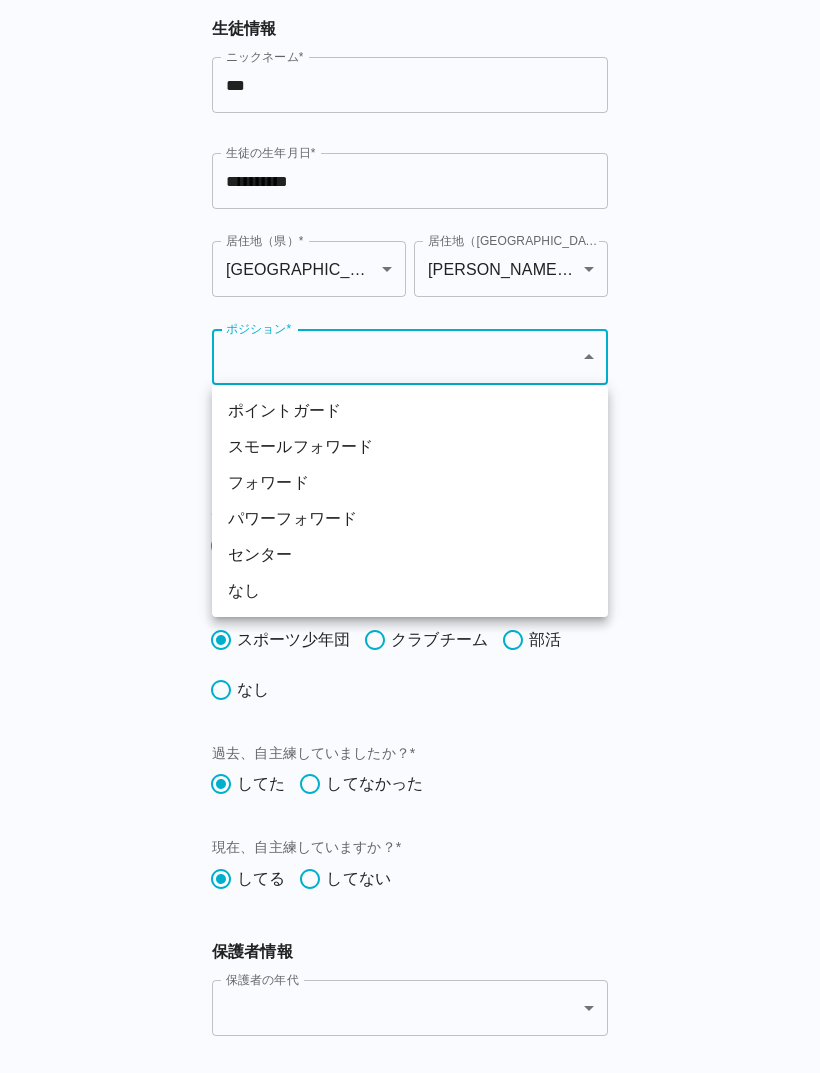 click on "スモールフォワード" at bounding box center (410, 447) 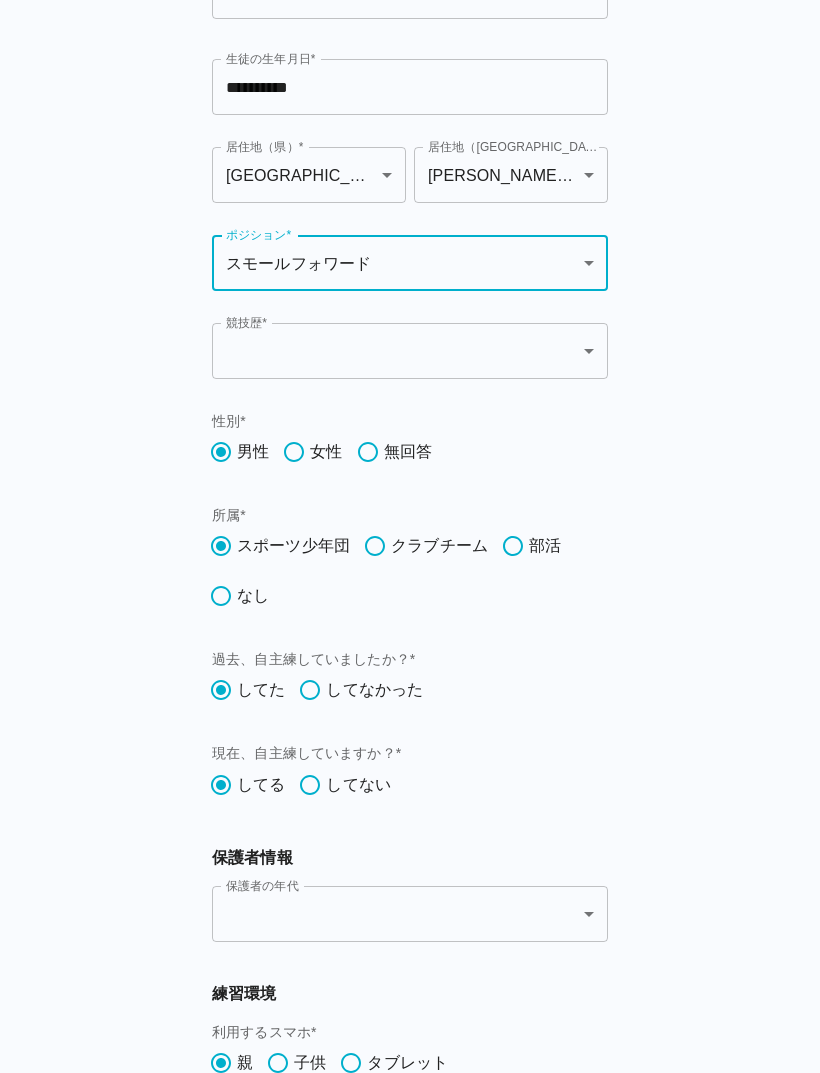 click on "部活" at bounding box center [545, 547] 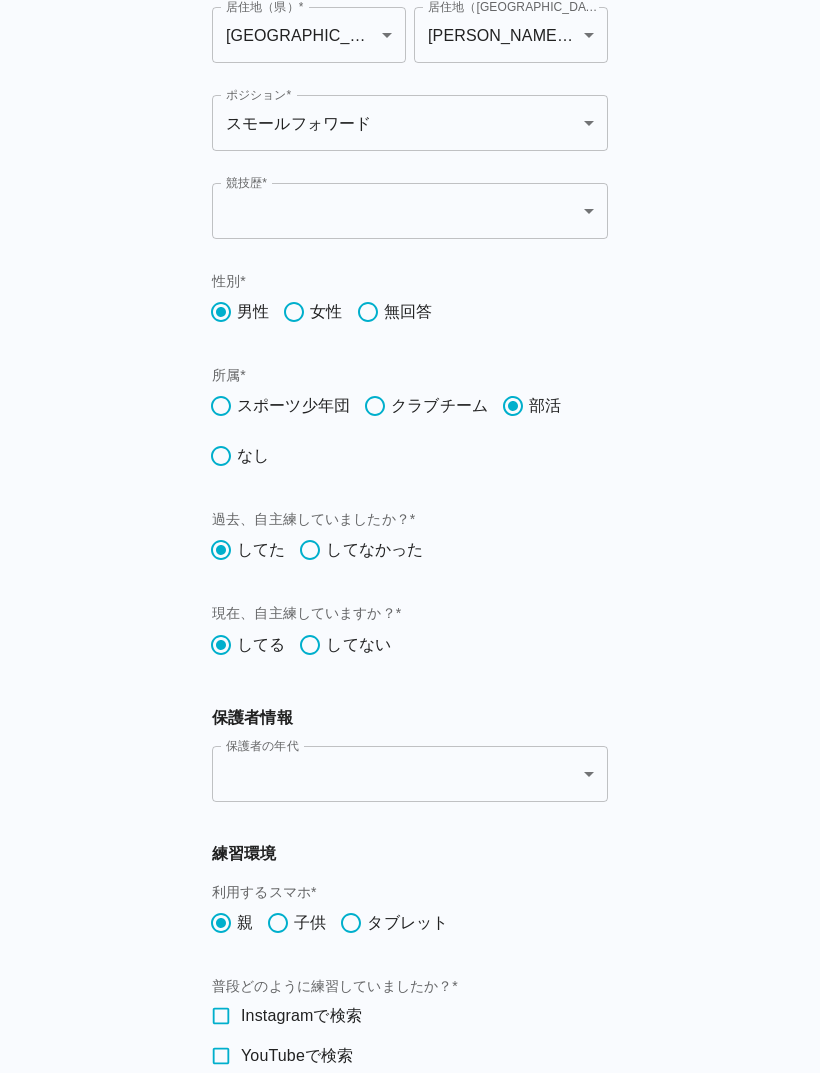 scroll, scrollTop: 300, scrollLeft: 0, axis: vertical 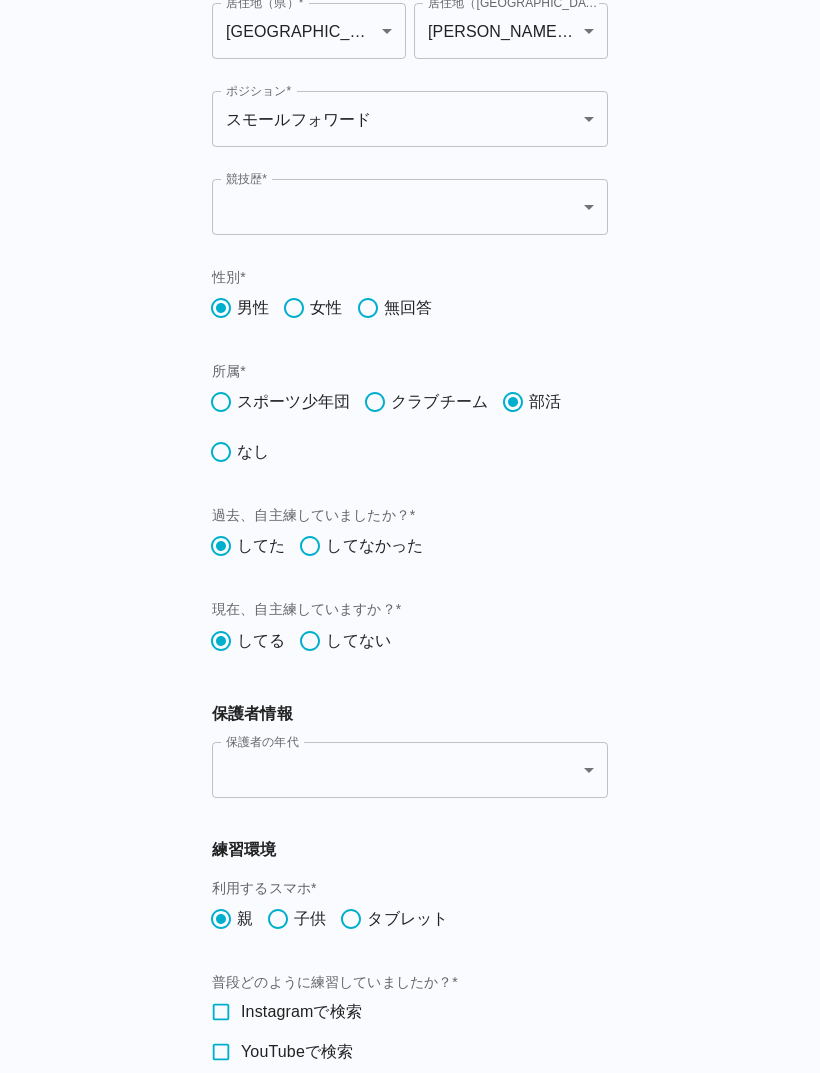 click on "**********" at bounding box center (410, 1076) 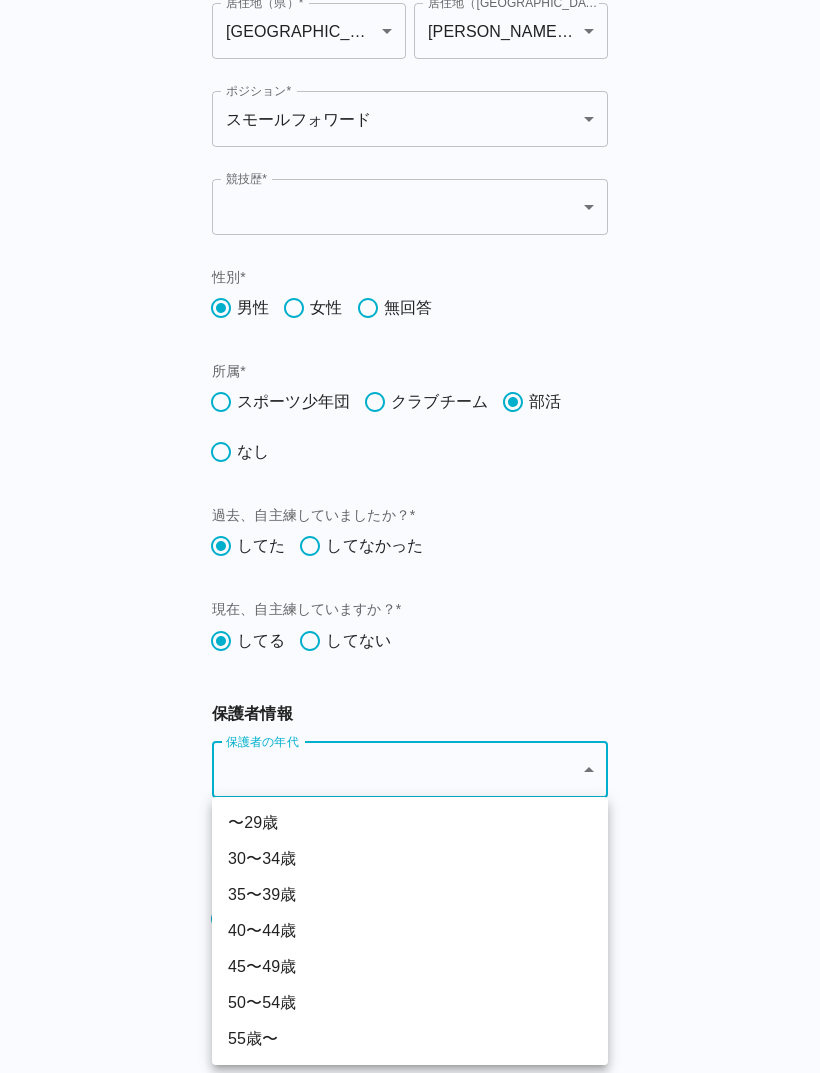 click on "40〜44歳" at bounding box center (410, 931) 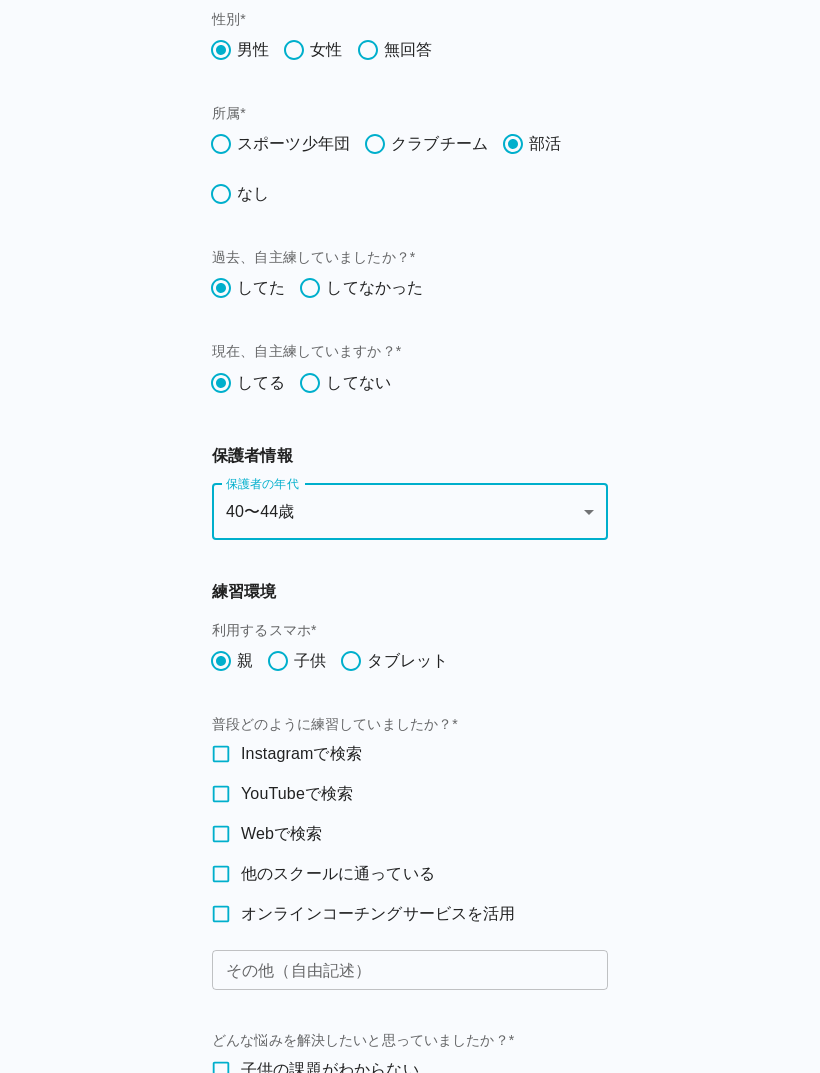 scroll, scrollTop: 559, scrollLeft: 0, axis: vertical 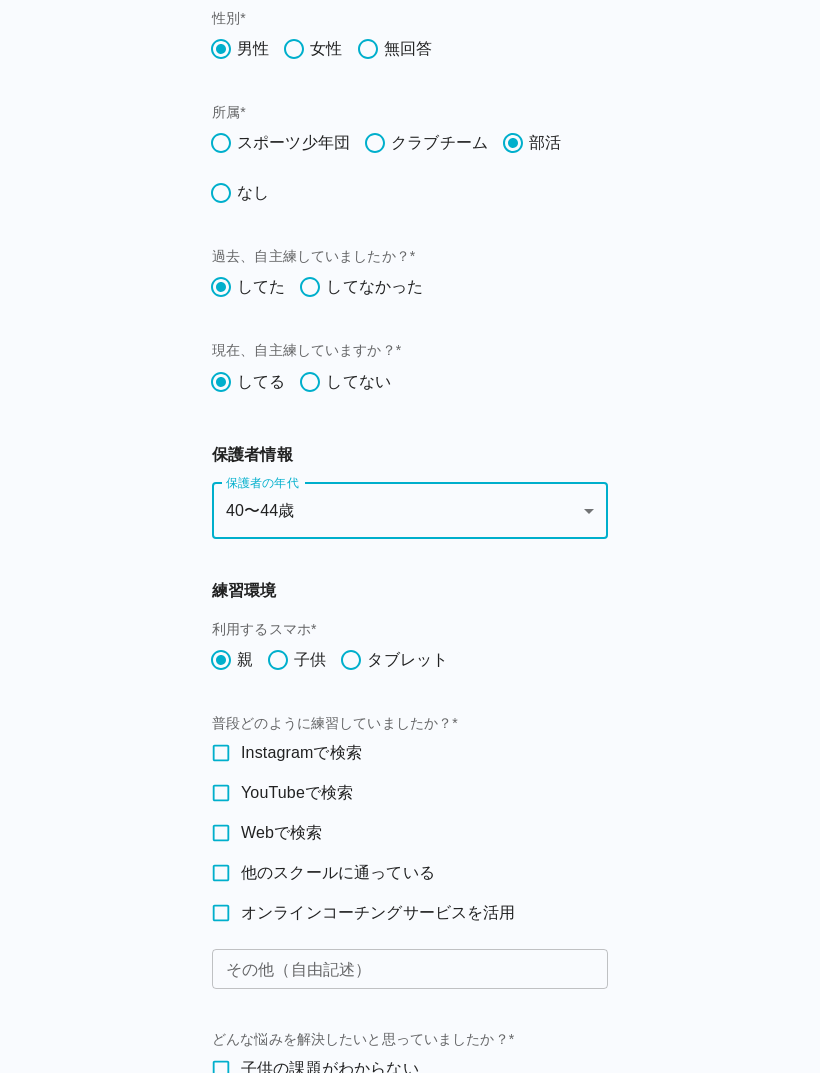 click on "Instagramで検索" at bounding box center (396, 754) 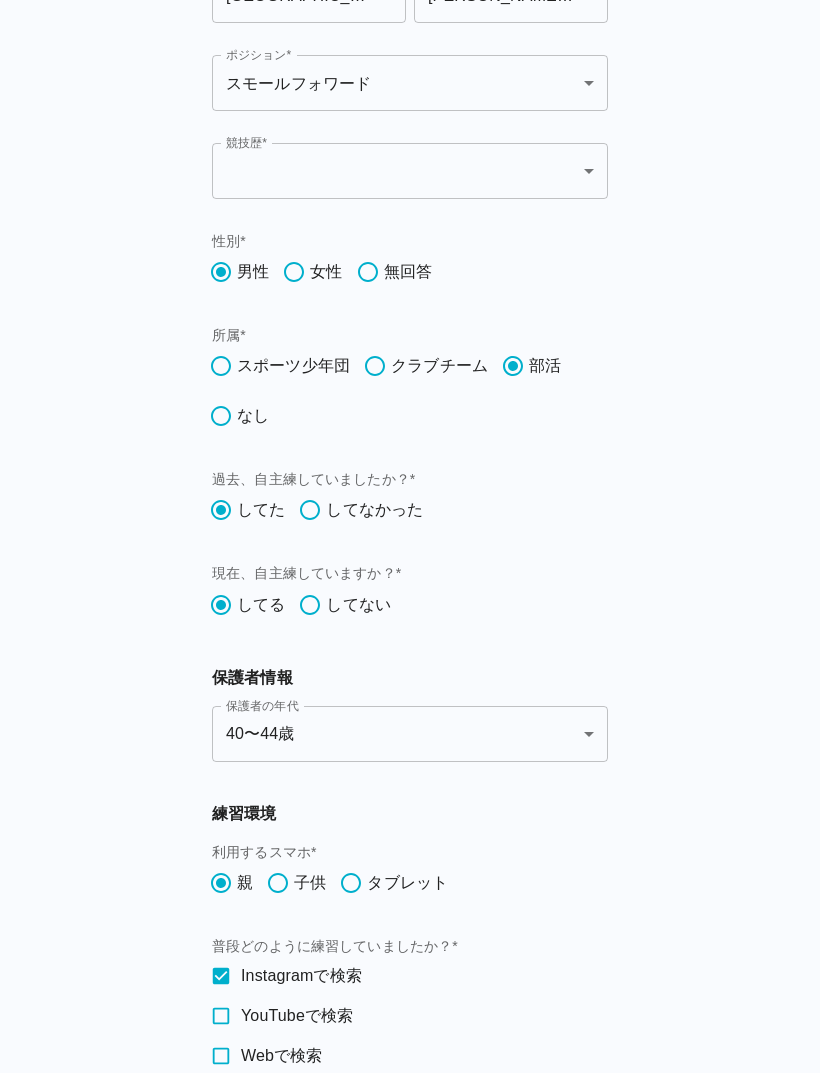scroll, scrollTop: 336, scrollLeft: 0, axis: vertical 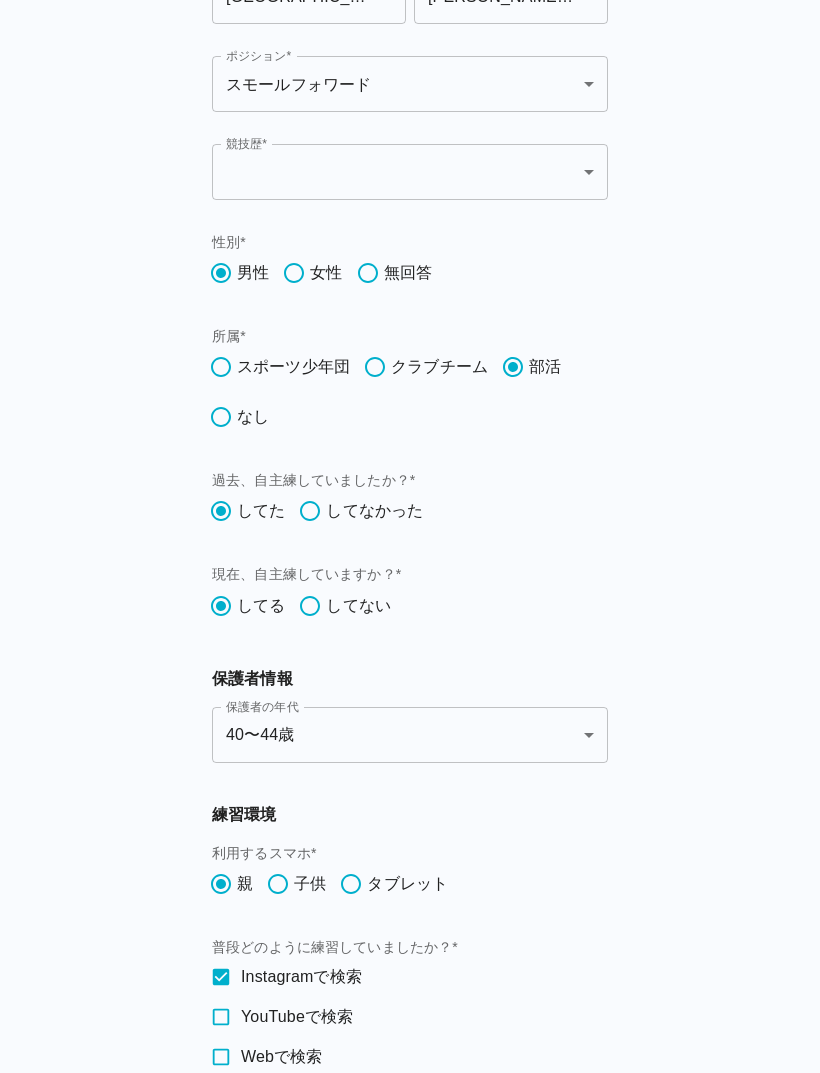 click on "**********" at bounding box center (410, 1040) 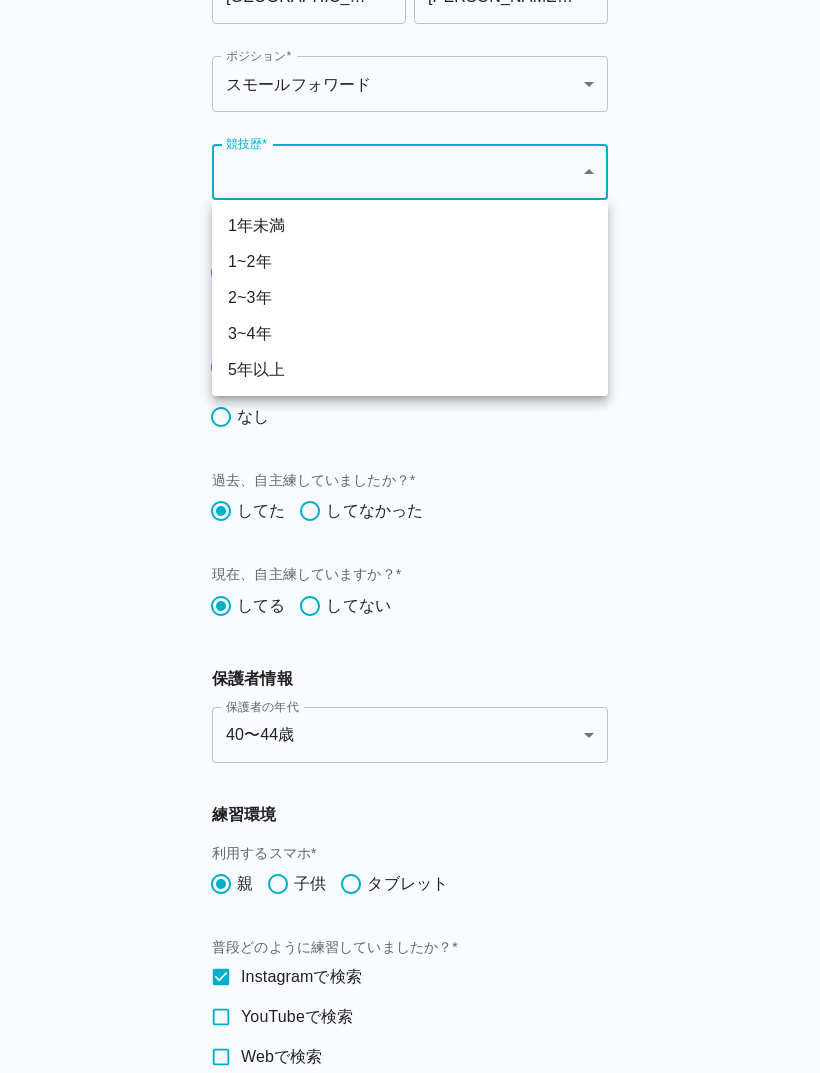click on "1~2年" at bounding box center [410, 262] 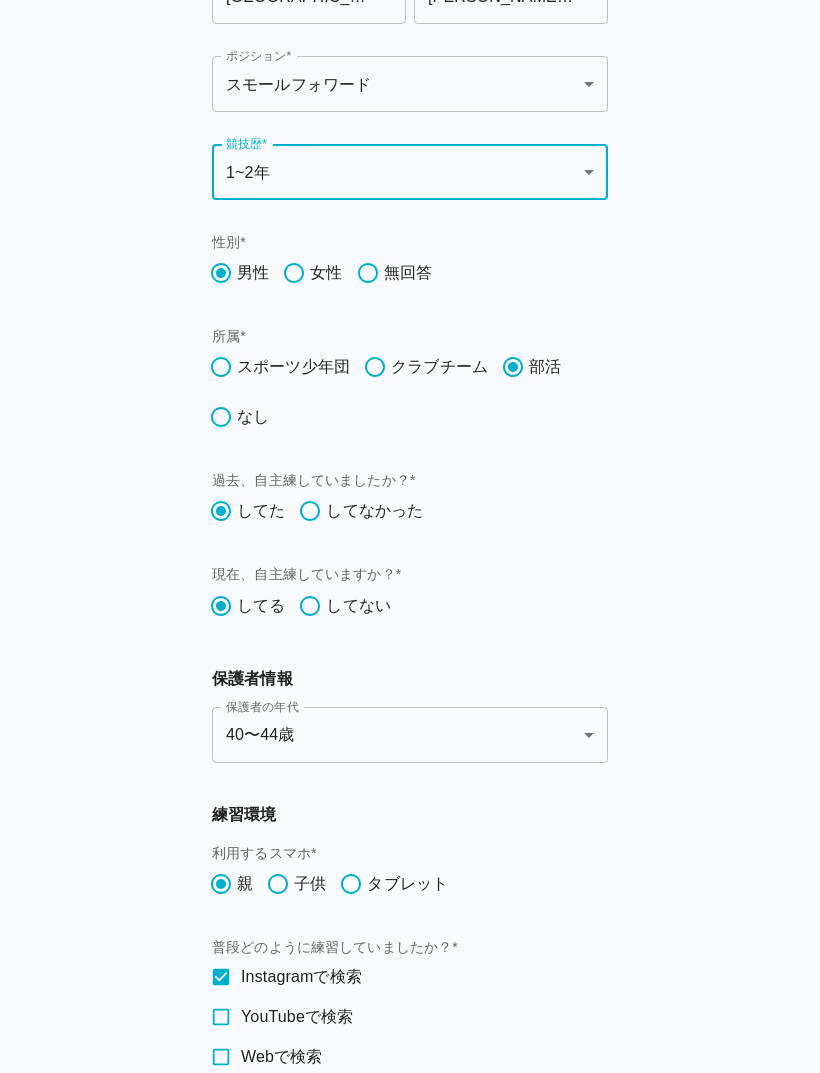 type on "**********" 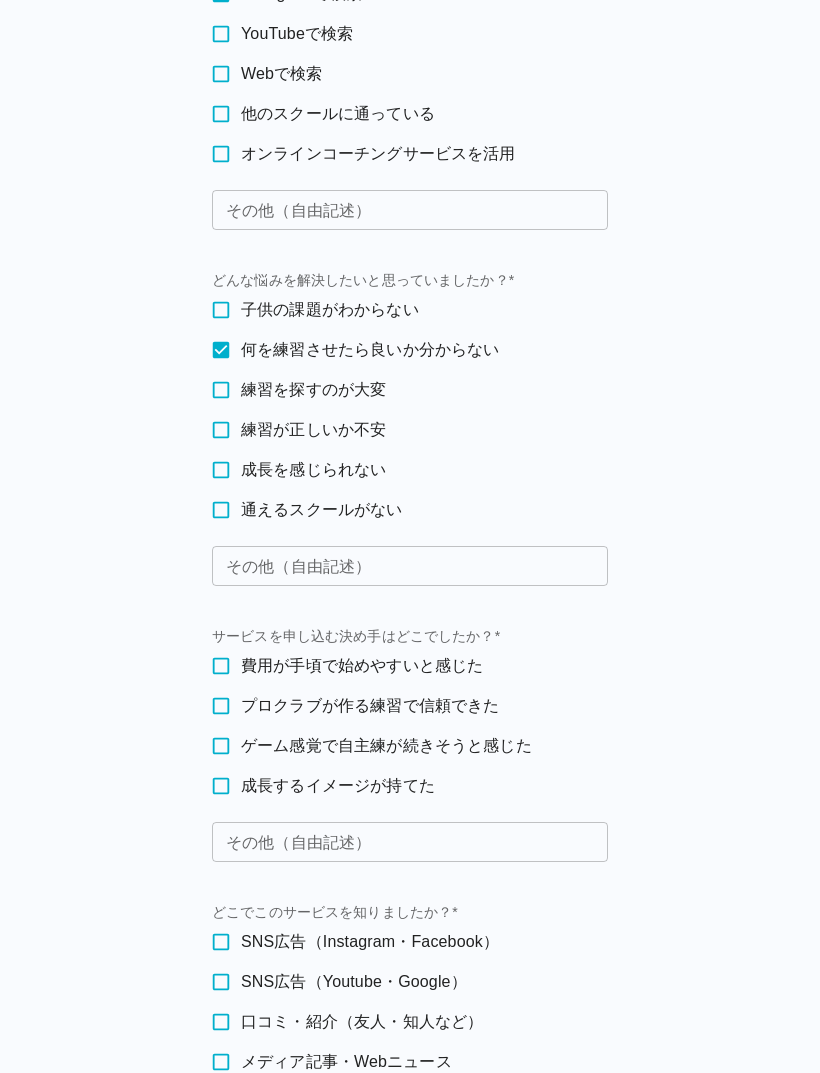 scroll, scrollTop: 1333, scrollLeft: 0, axis: vertical 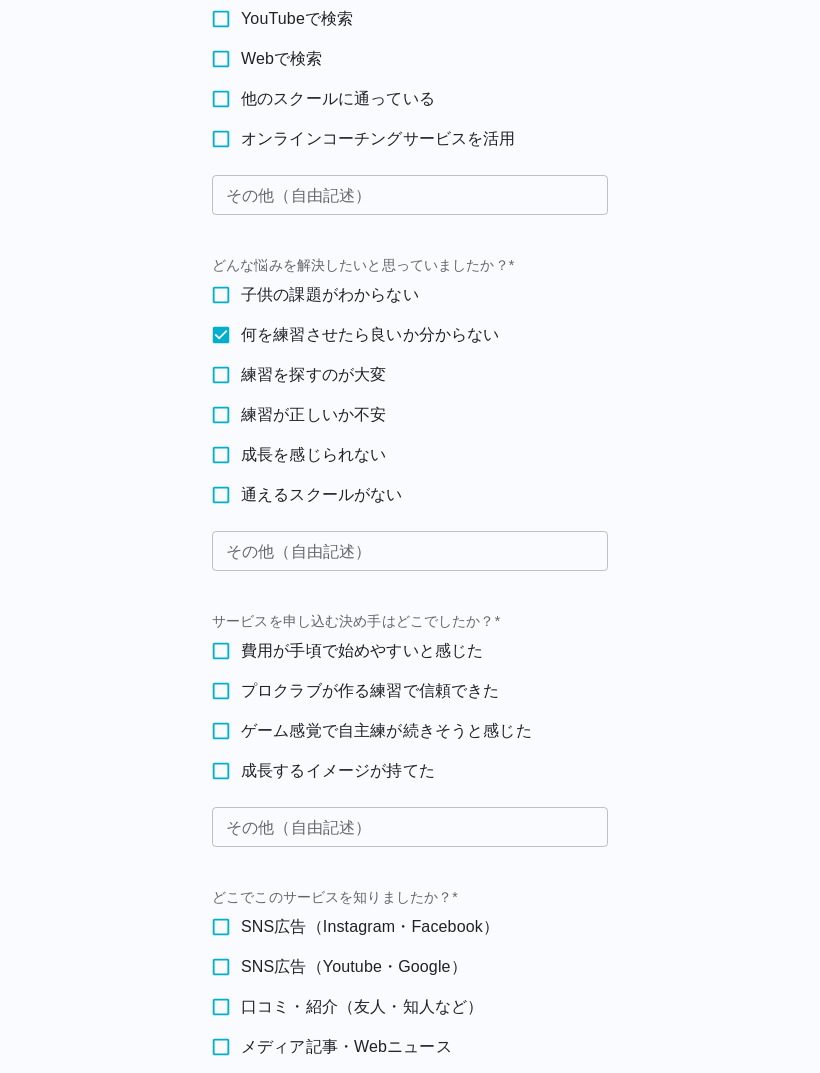 click on "プロクラブが作る練習で信頼できた" at bounding box center [396, 692] 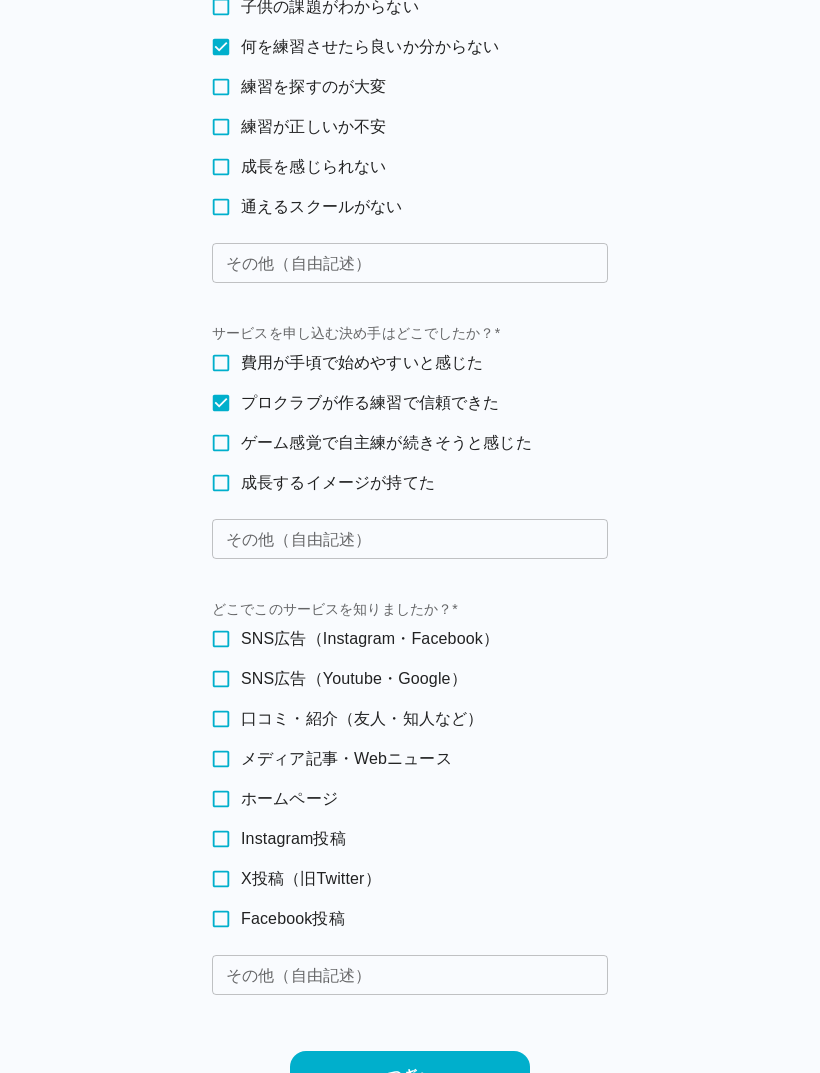 scroll, scrollTop: 1631, scrollLeft: 0, axis: vertical 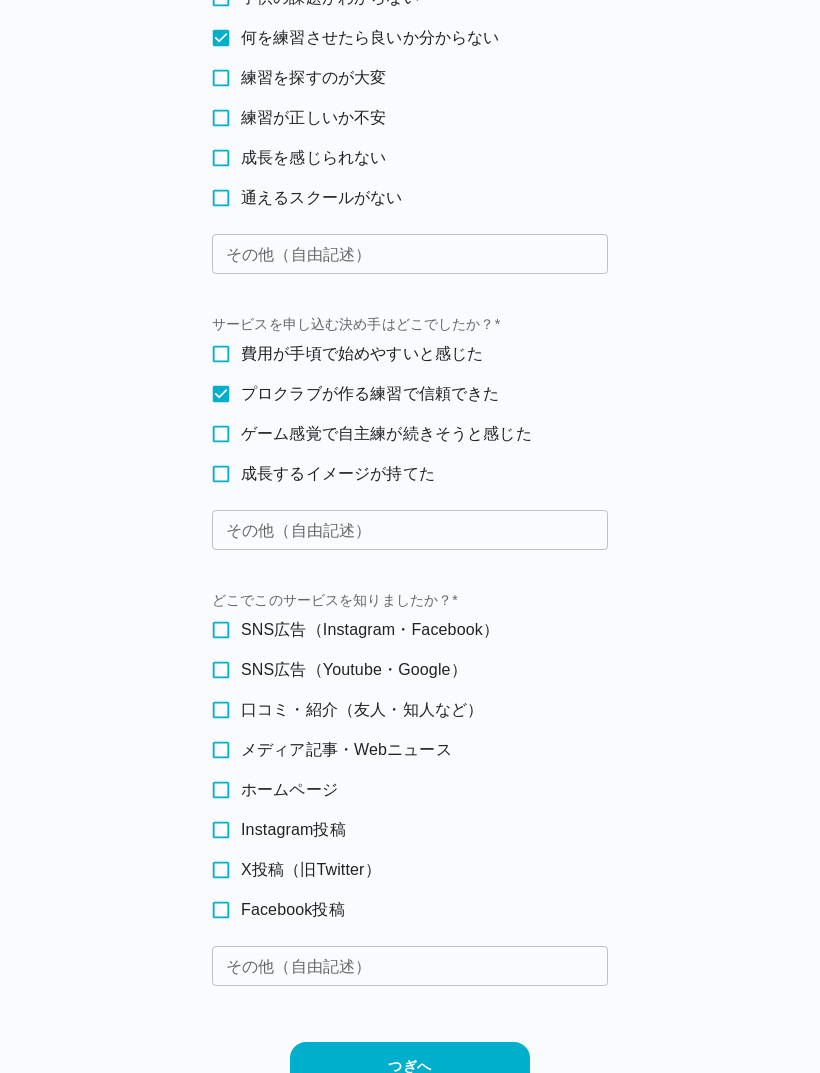 click on "SNS広告（Instagram・Facebook）" at bounding box center (396, 630) 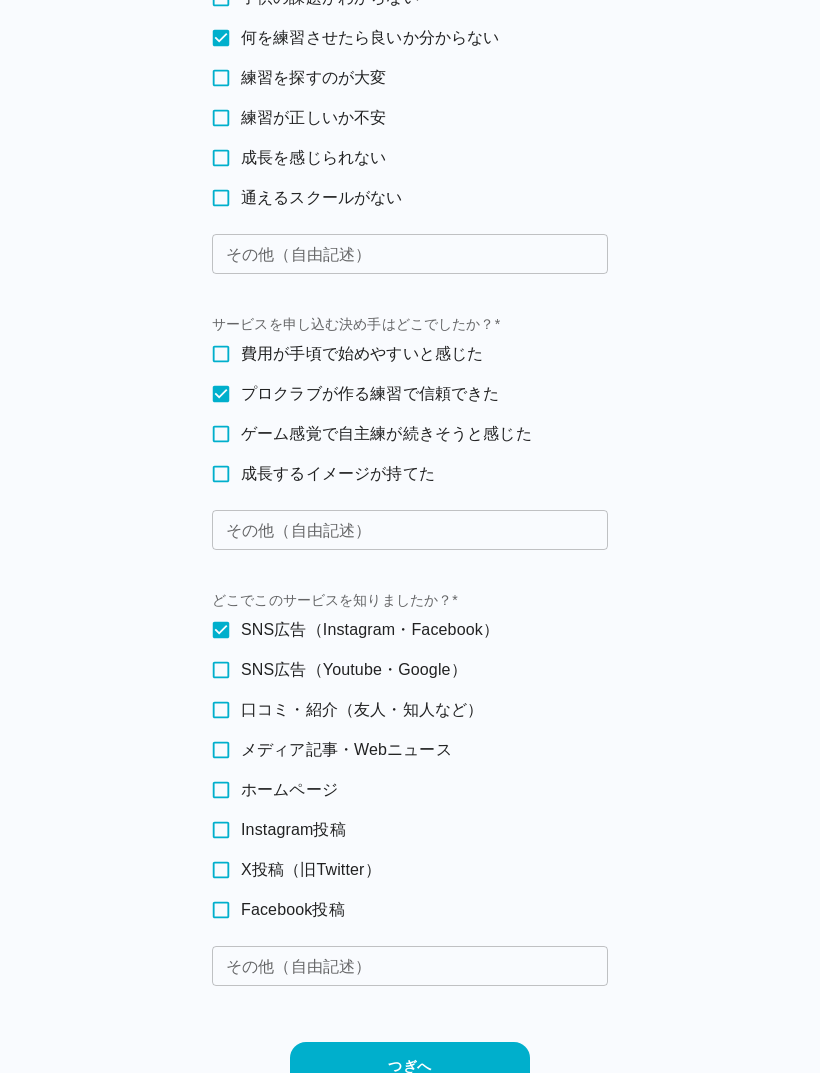 click on "つぎへ" at bounding box center [410, 1066] 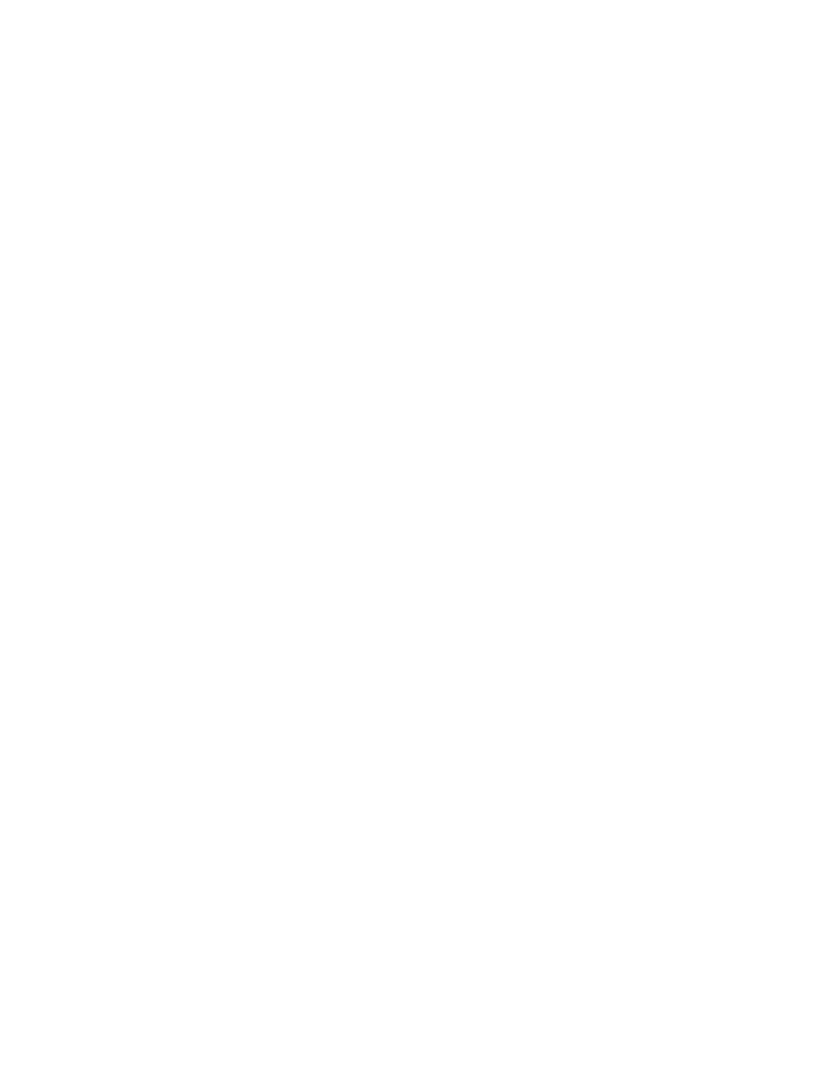 scroll, scrollTop: 0, scrollLeft: 0, axis: both 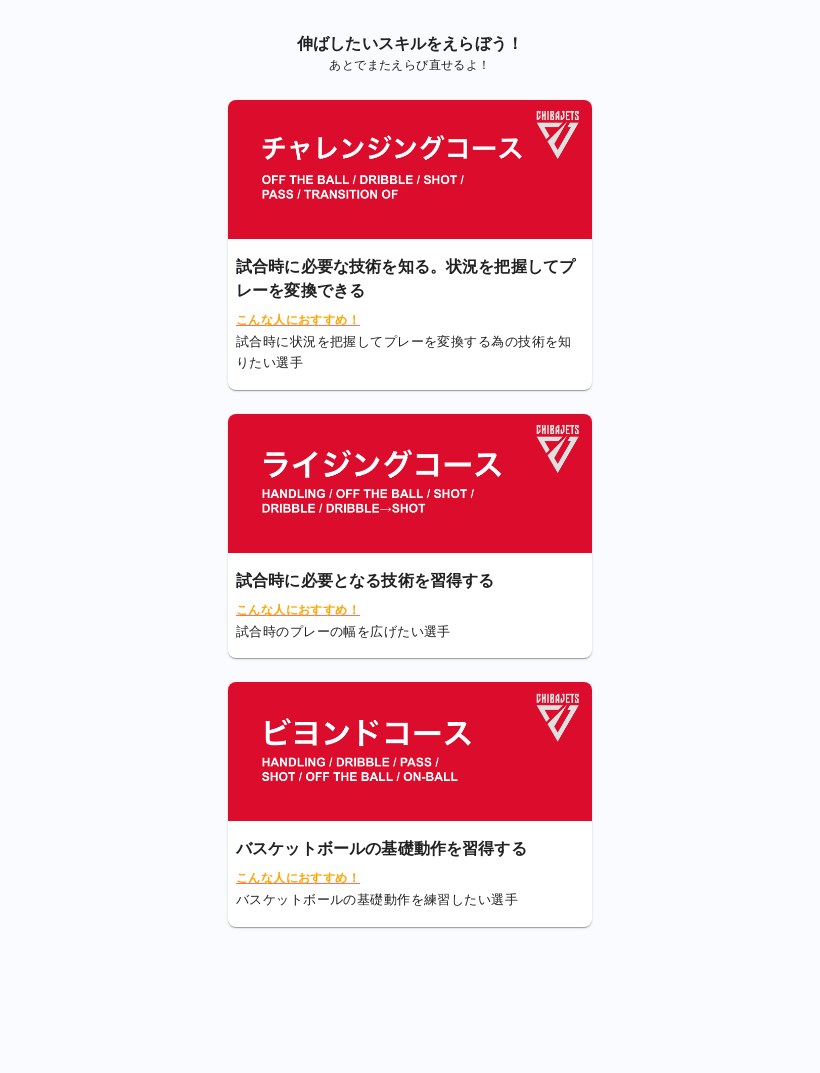 click at bounding box center [410, 169] 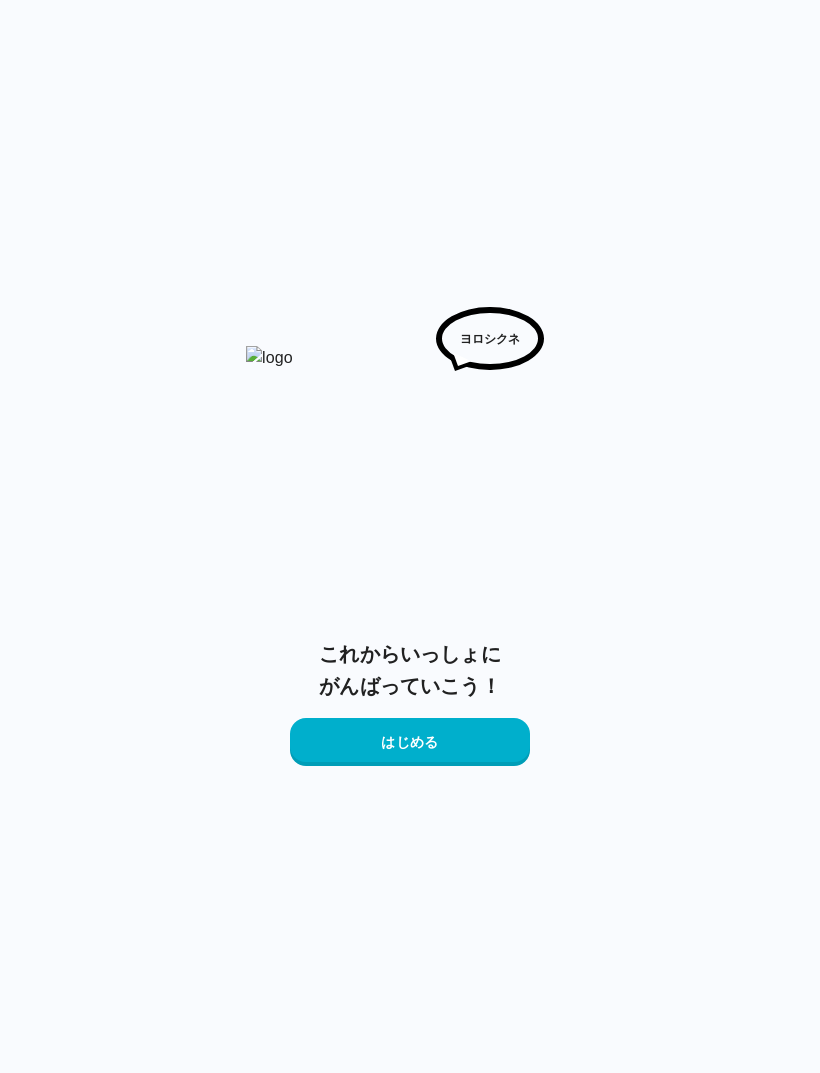 click on "はじめる" at bounding box center [410, 742] 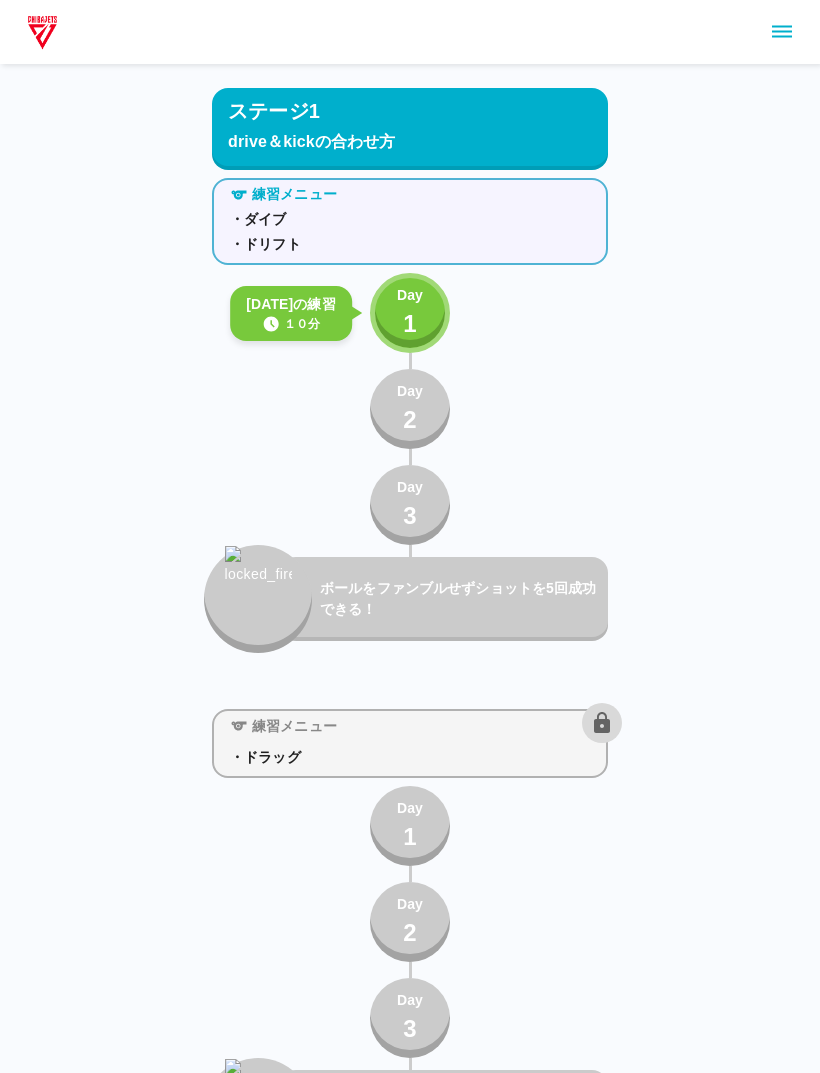 click on "Day" at bounding box center (410, 295) 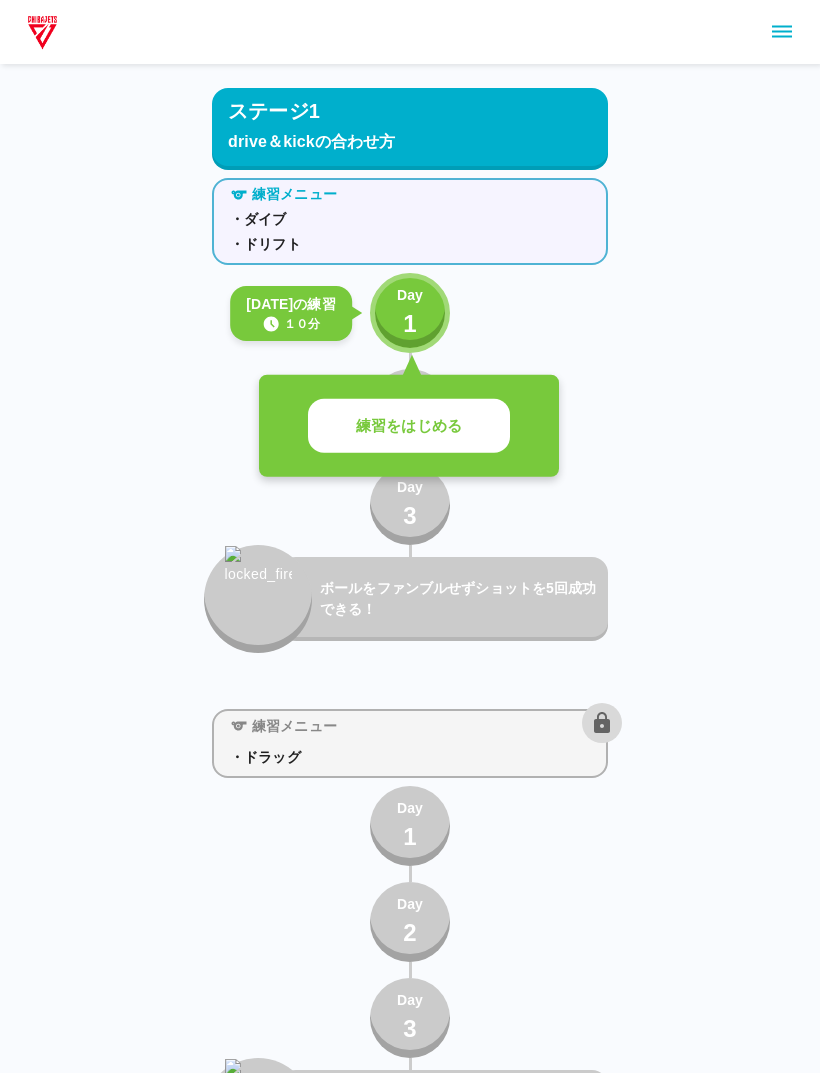 click on "練習をはじめる" at bounding box center [409, 426] 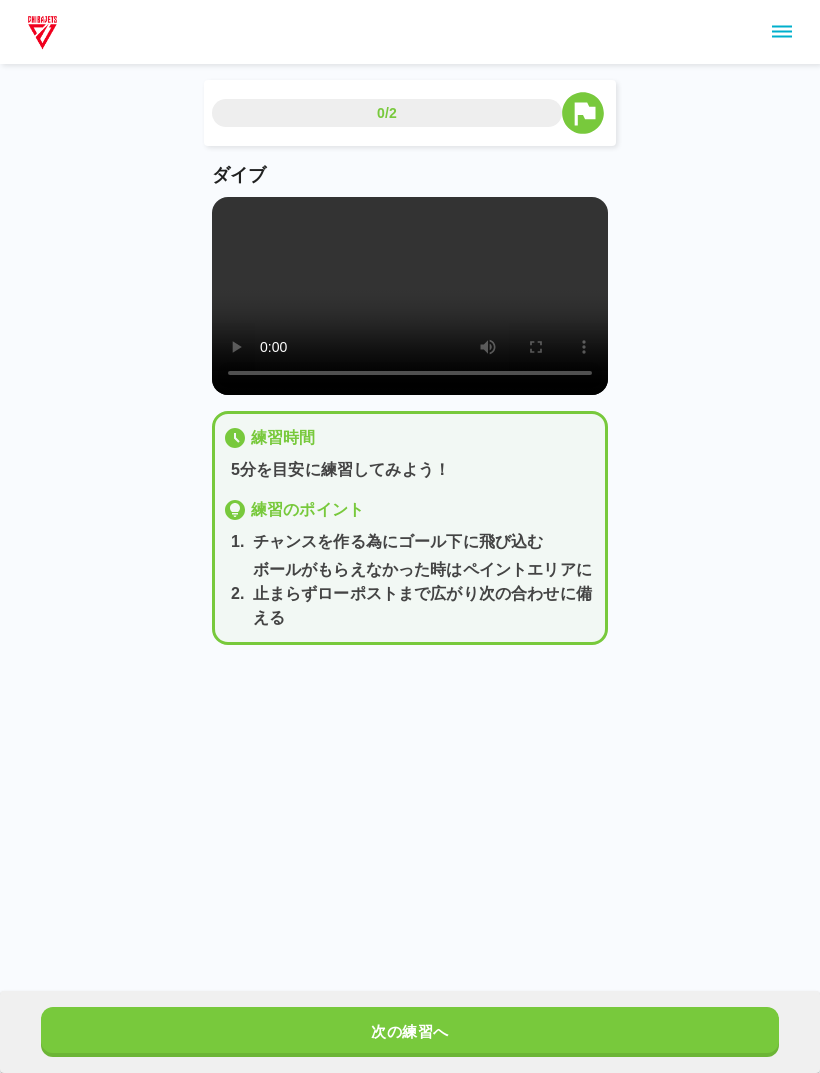 click at bounding box center (410, 296) 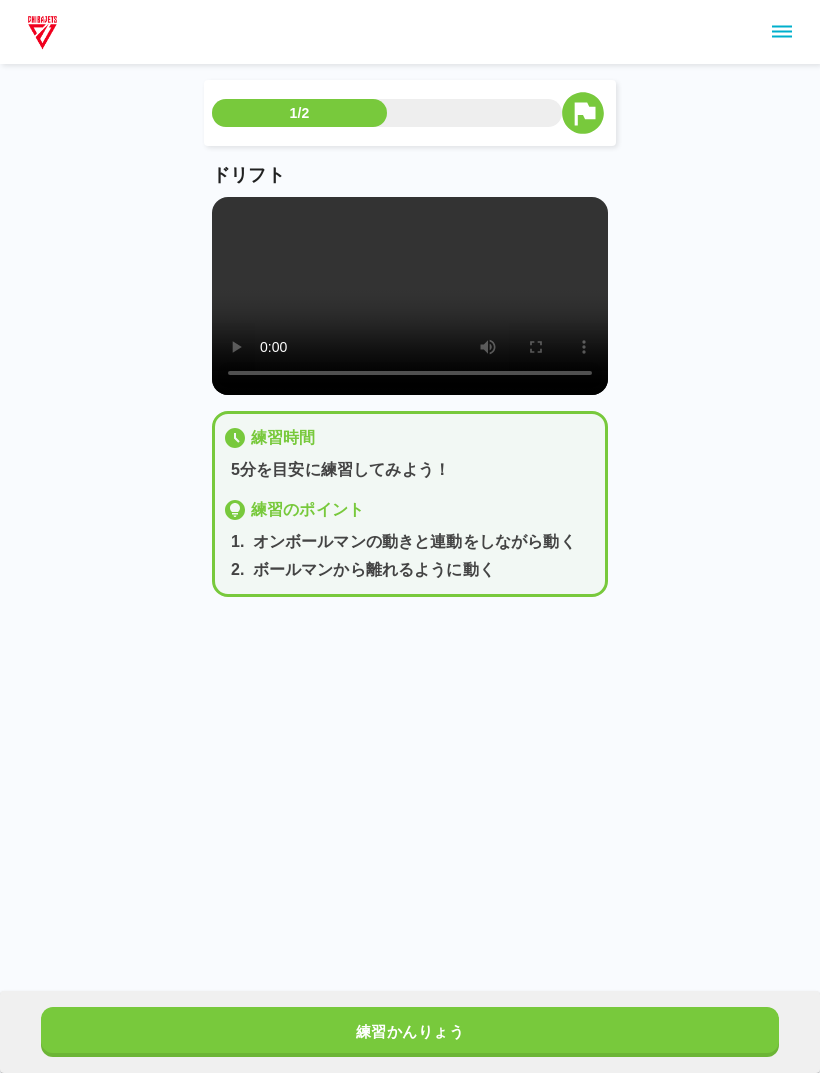 click at bounding box center (410, 296) 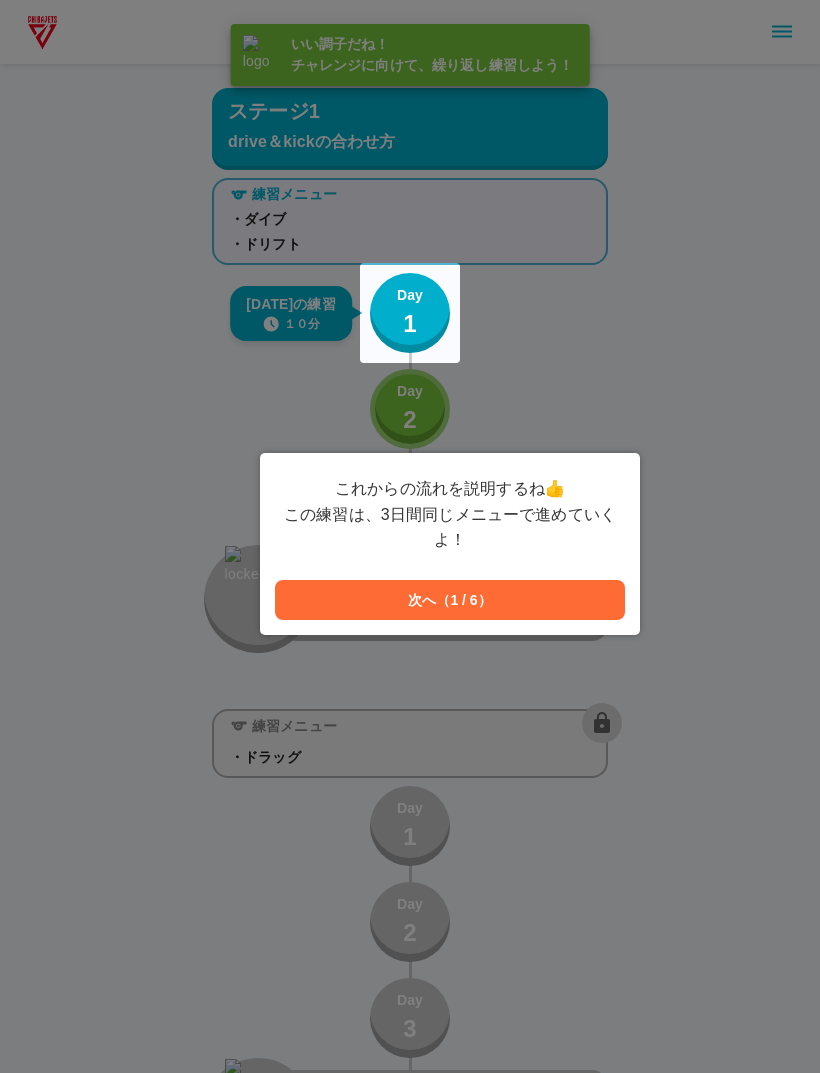 click on "次へ（1 / 6）" at bounding box center [450, 600] 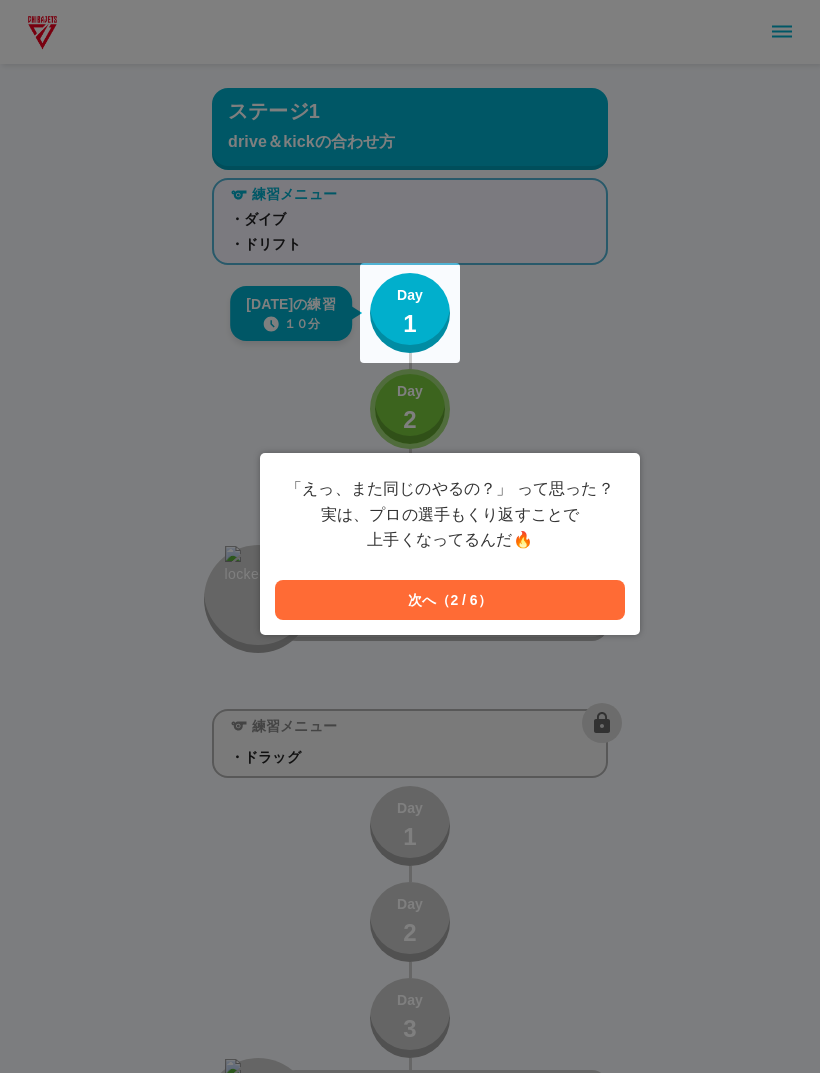 click on "次へ（2 / 6）" at bounding box center (450, 600) 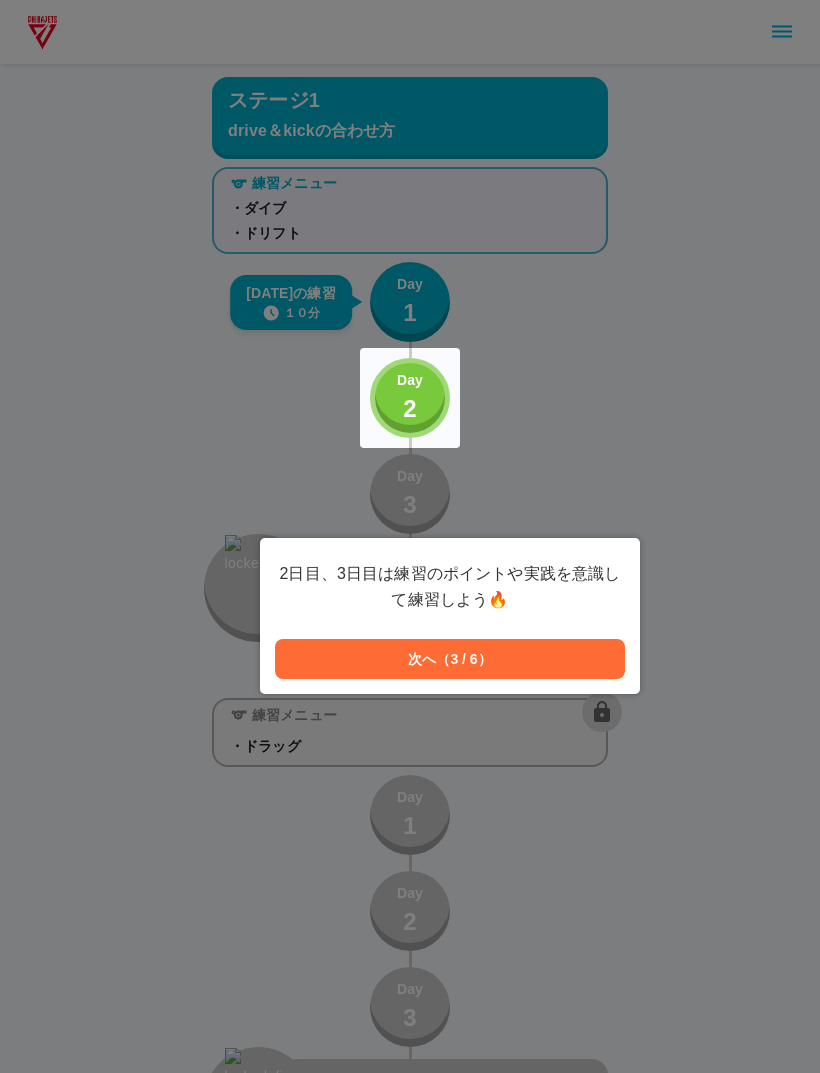 scroll, scrollTop: 28, scrollLeft: 0, axis: vertical 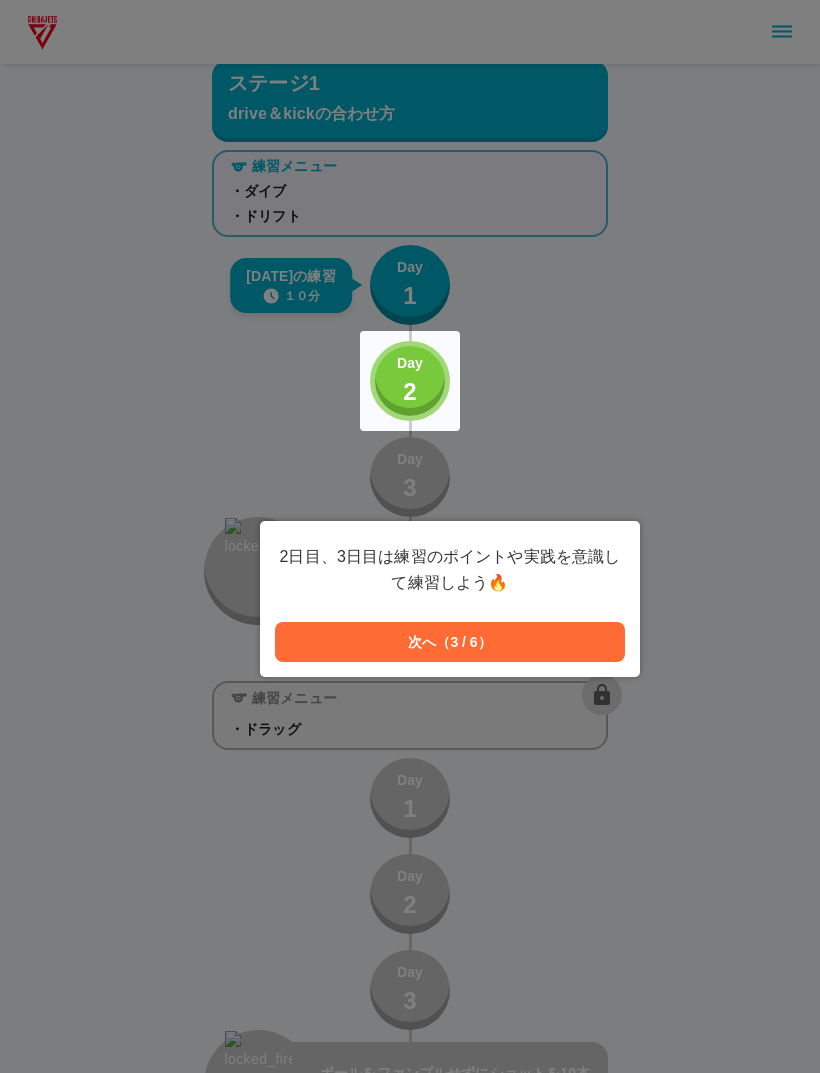 click on "次へ（3 / 6）" at bounding box center [450, 642] 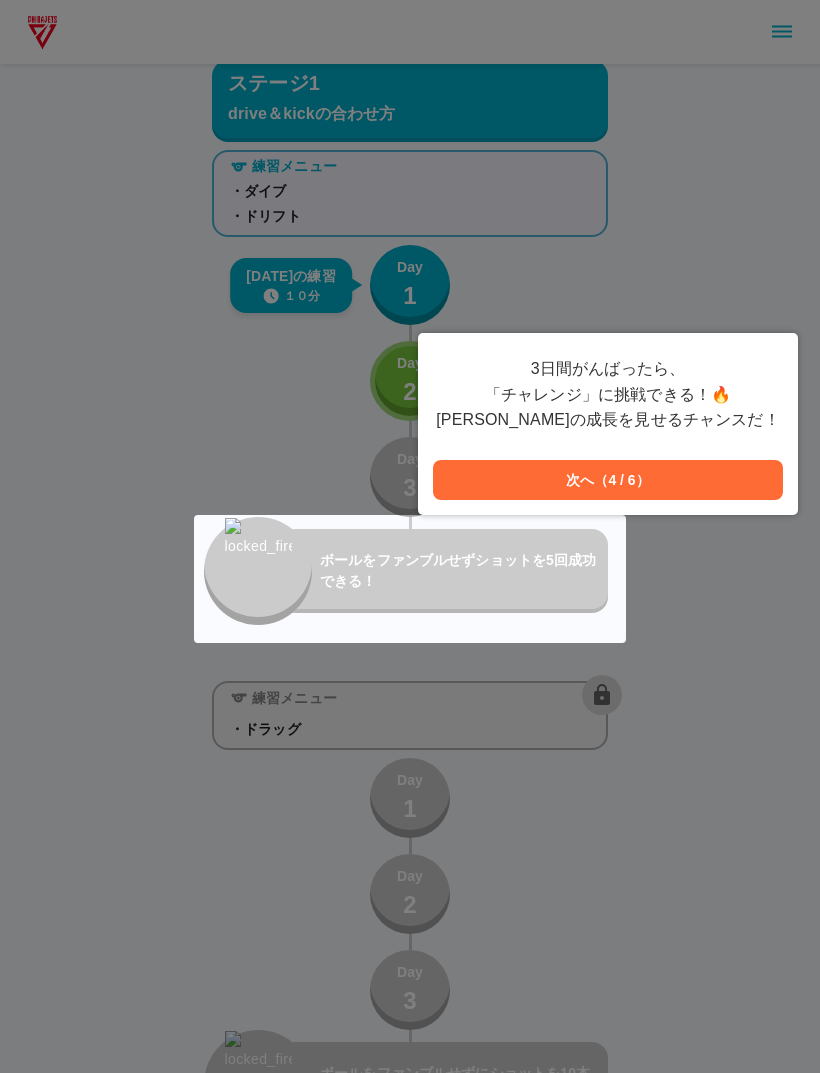click on "次へ（4 / 6）" at bounding box center [608, 480] 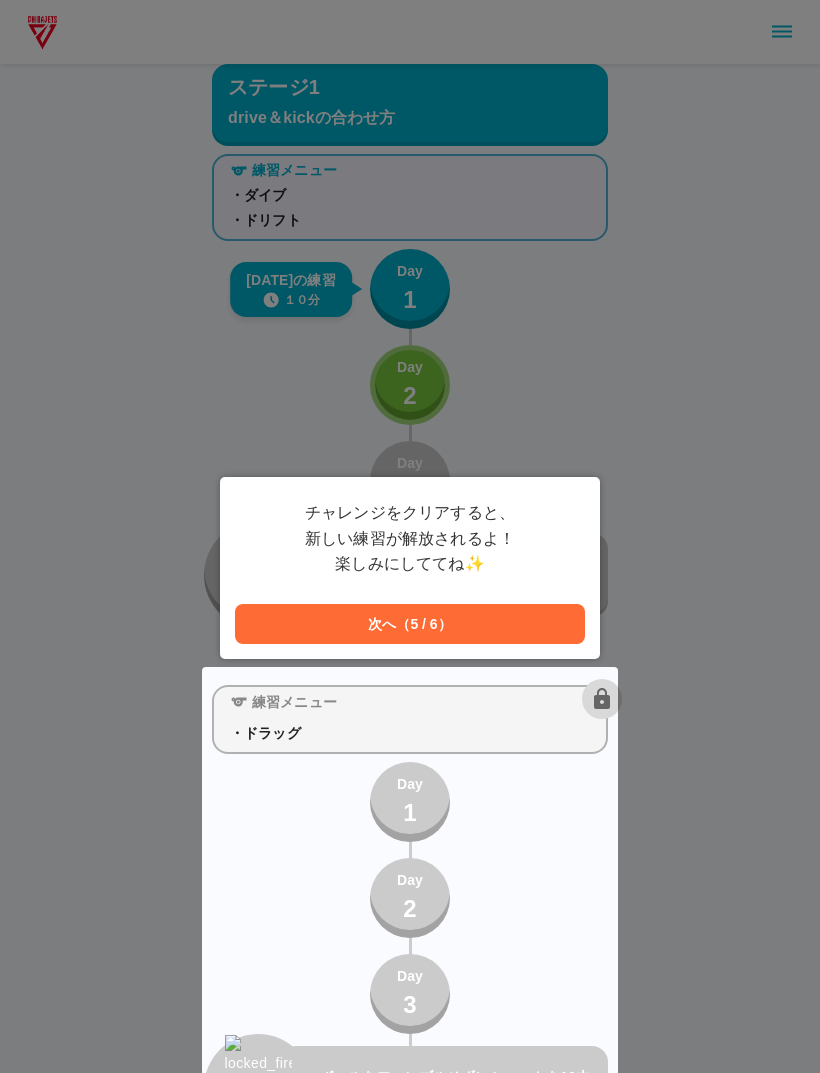 scroll, scrollTop: 11, scrollLeft: 0, axis: vertical 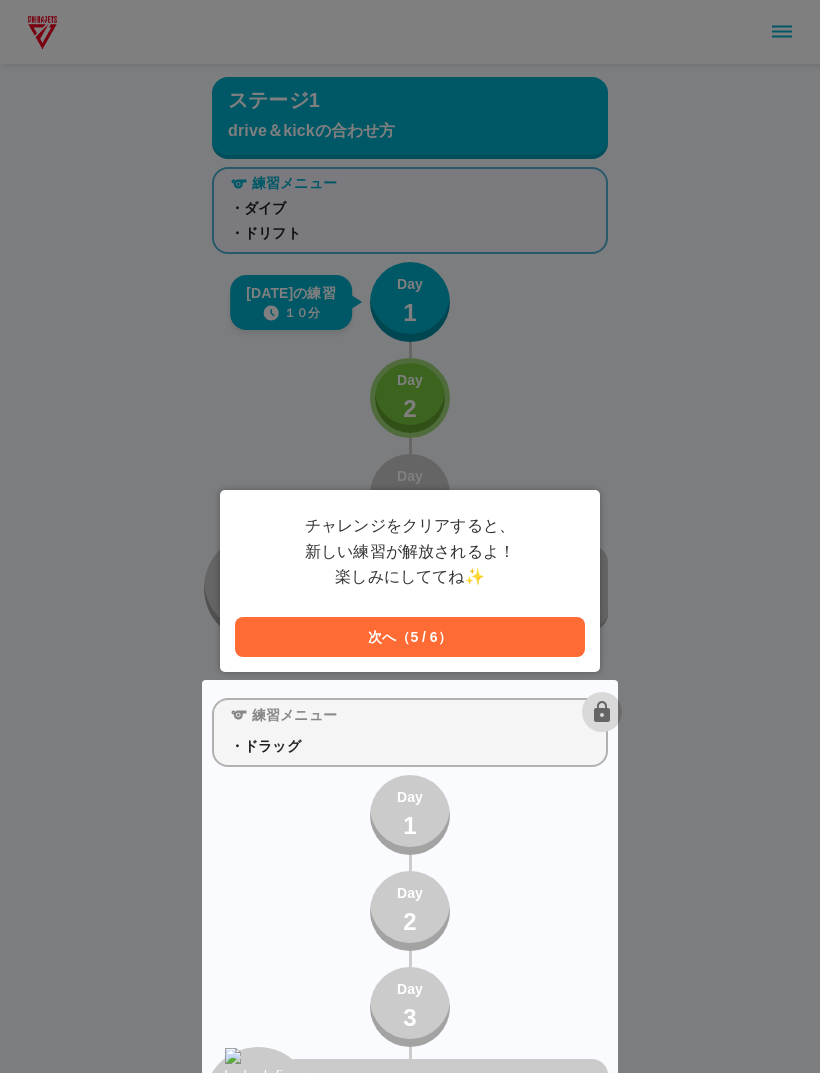 click at bounding box center [410, 3284] 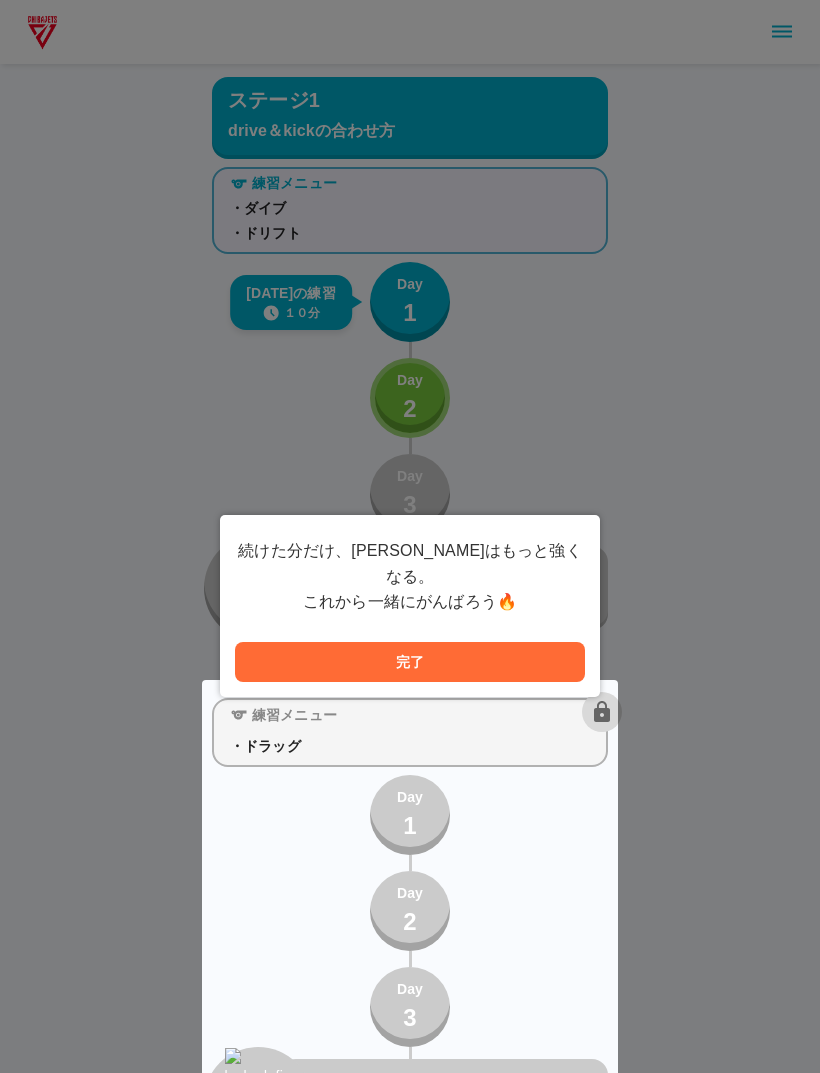 click at bounding box center [410, 3284] 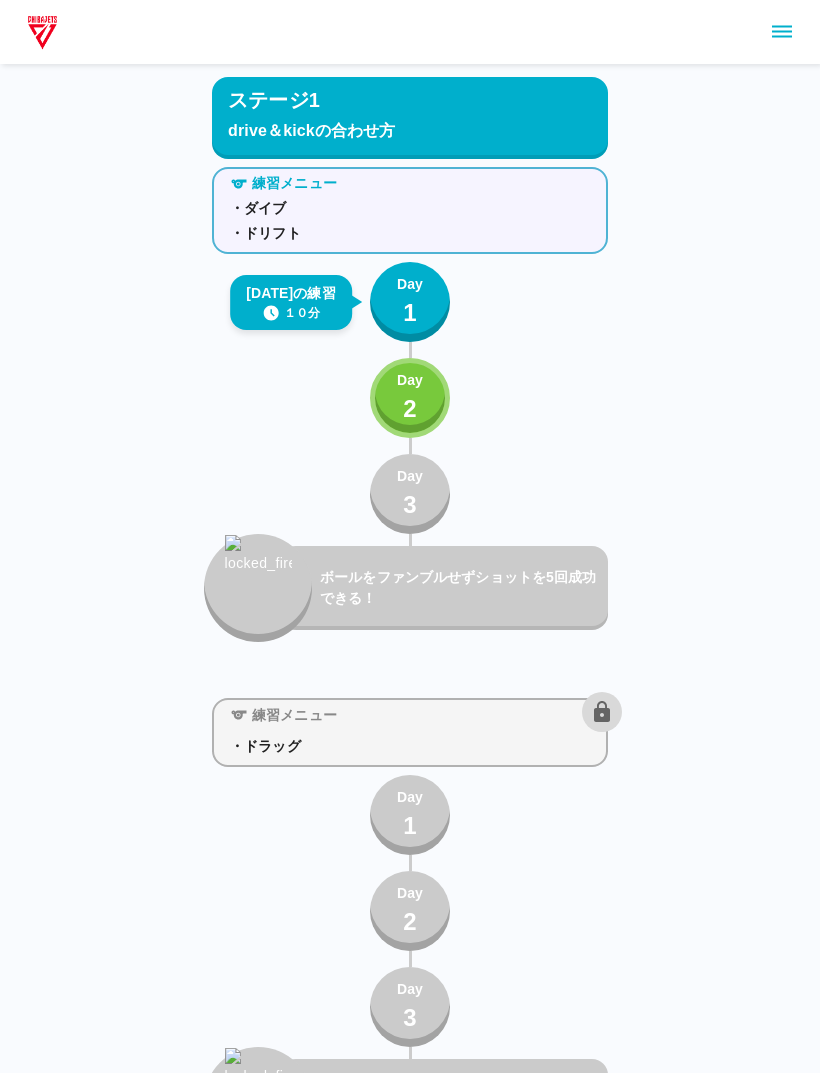 click on "2" at bounding box center (410, 409) 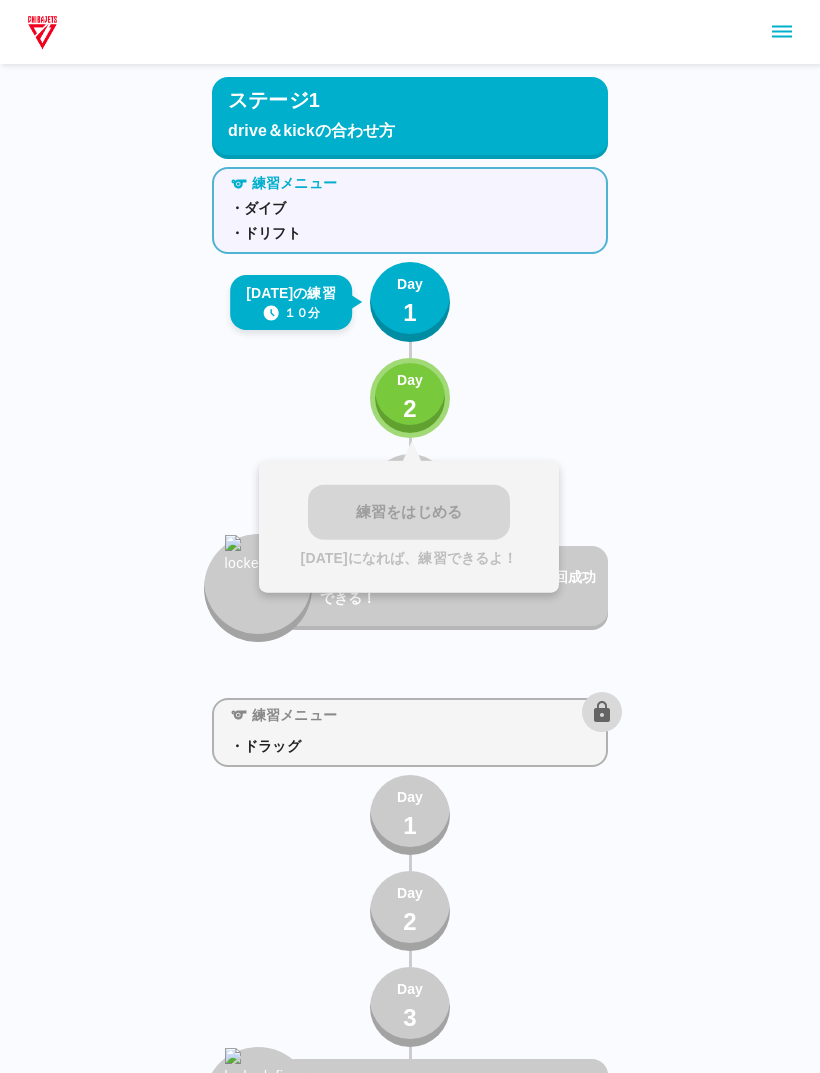 click on "2" at bounding box center (410, 409) 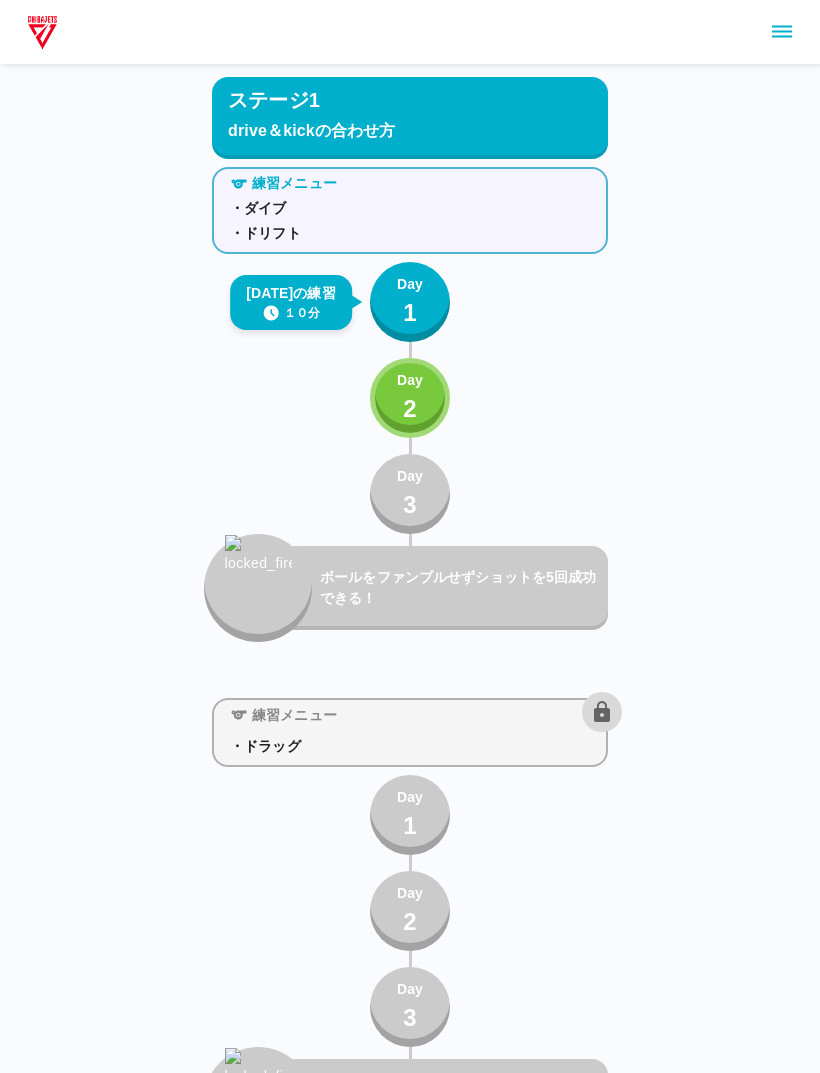 click on "Day 2" at bounding box center [410, 398] 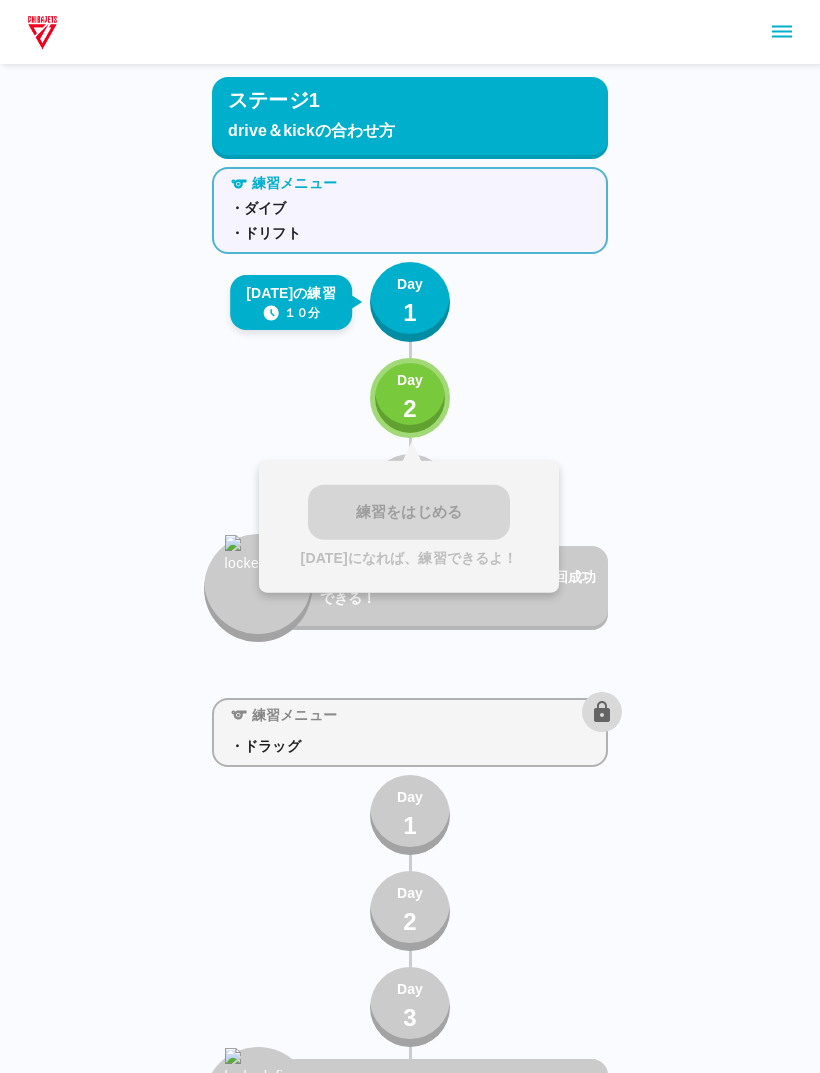 click on "明日になれば、練習できるよ！" at bounding box center [409, 557] 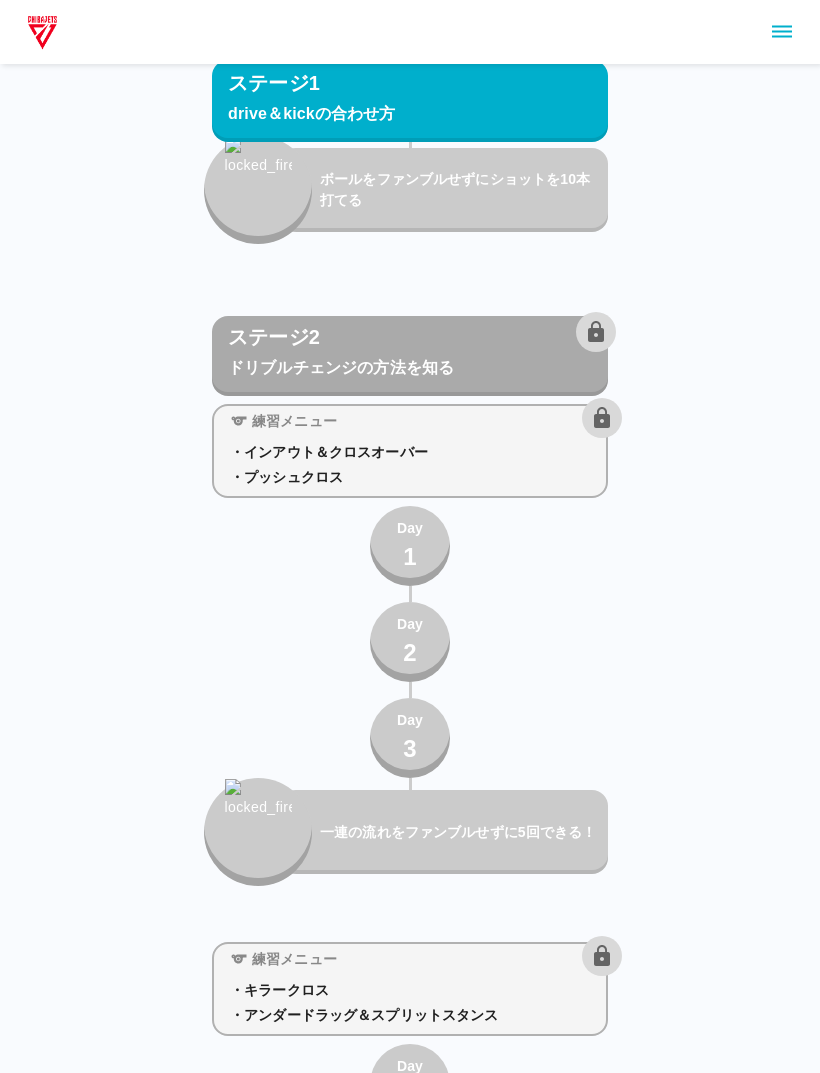 scroll, scrollTop: 922, scrollLeft: 0, axis: vertical 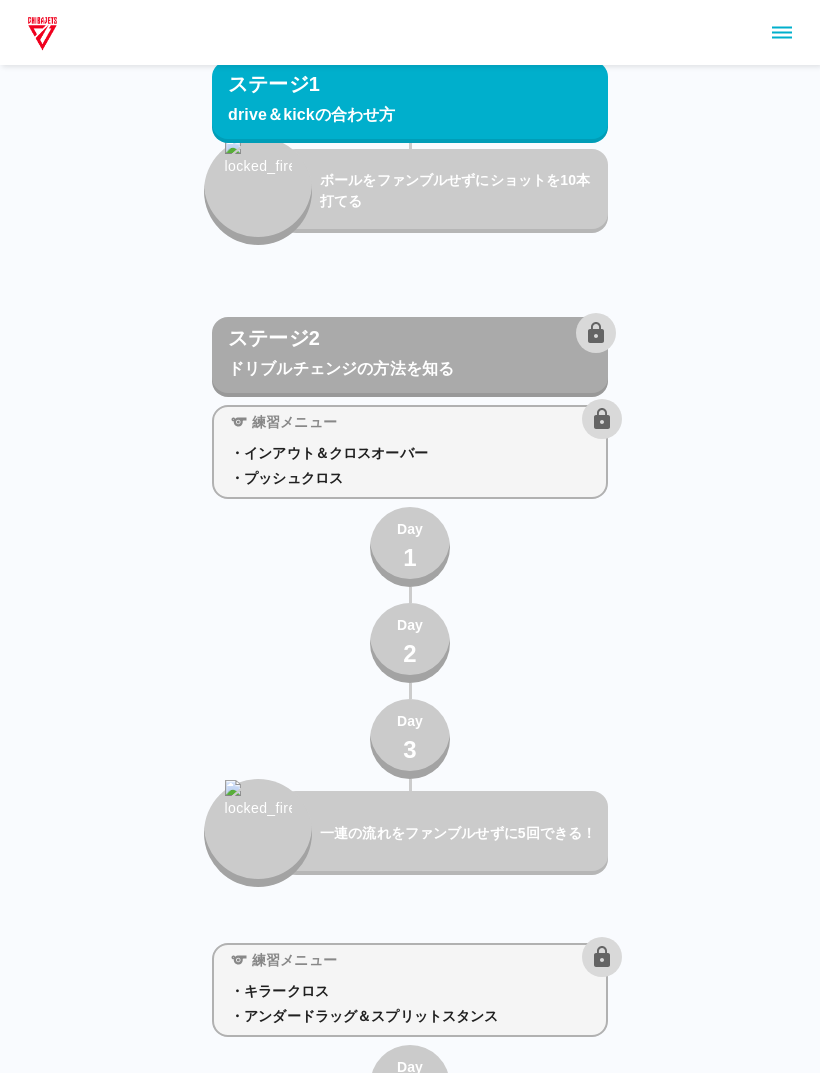 click on "ステージ2 ドリブルチェンジの方法を知る" at bounding box center [410, 356] 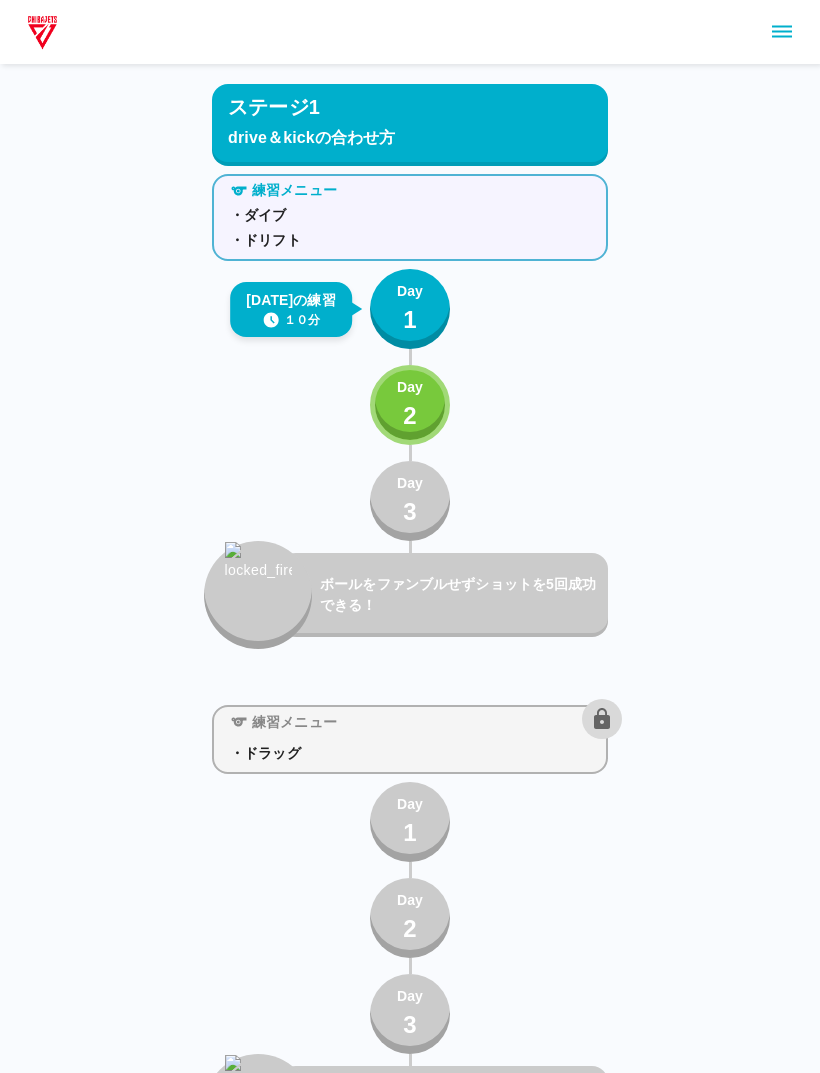scroll, scrollTop: 0, scrollLeft: 0, axis: both 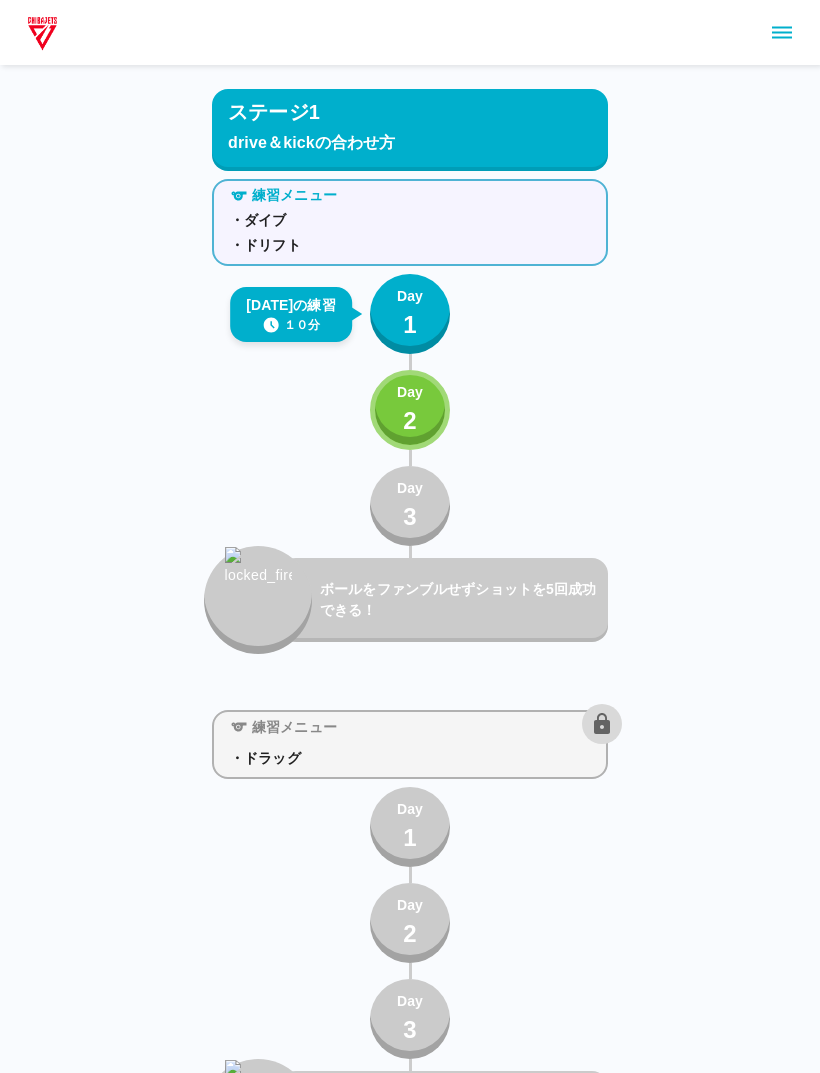 click on "Day 2" at bounding box center (410, 409) 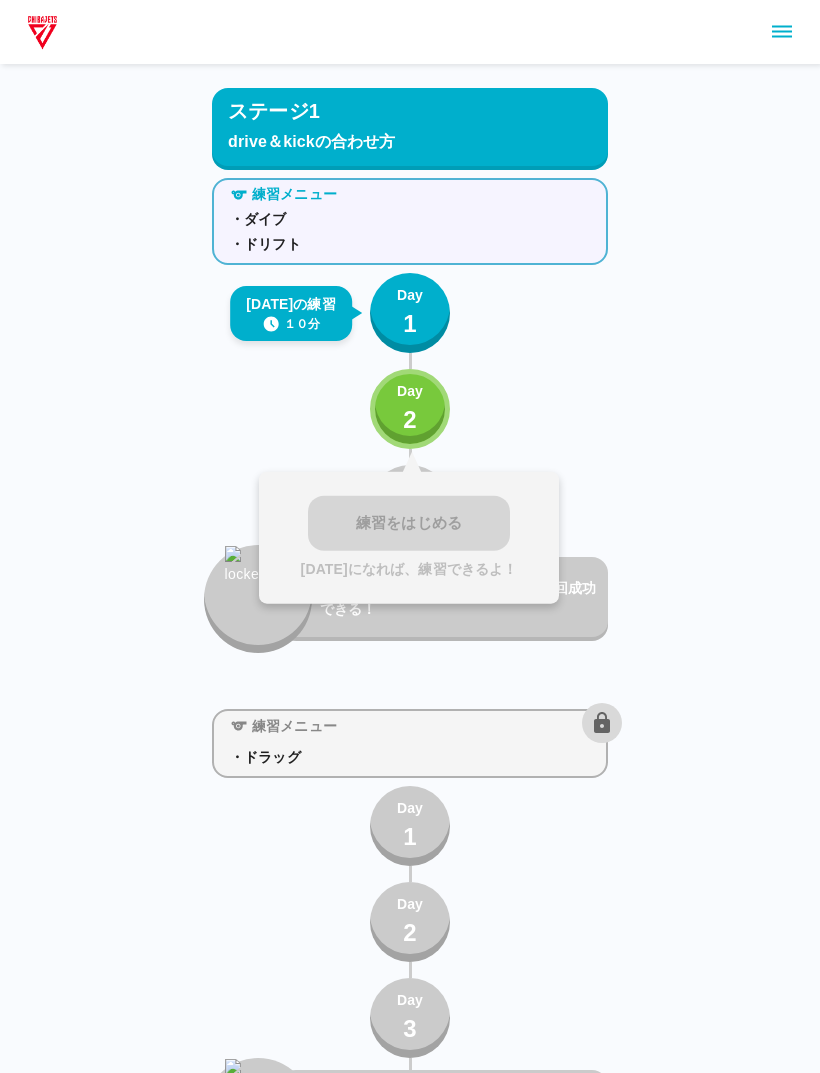 click on "Day 2" at bounding box center (410, 409) 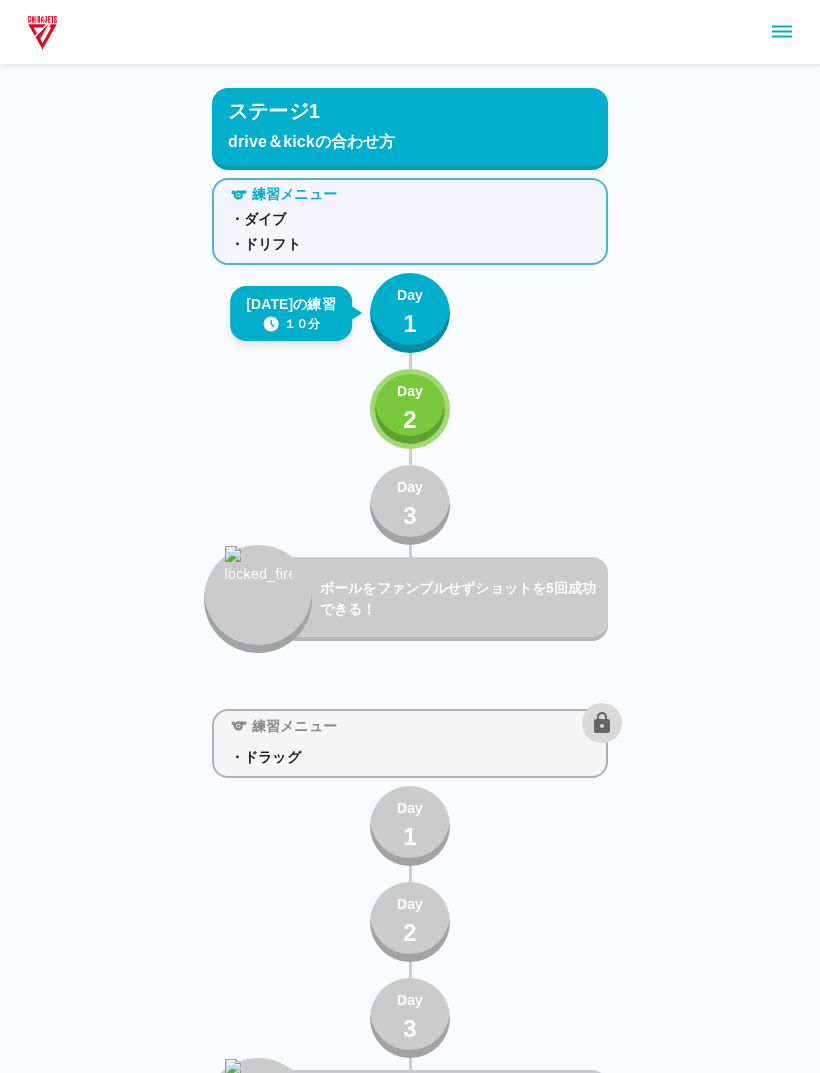 click 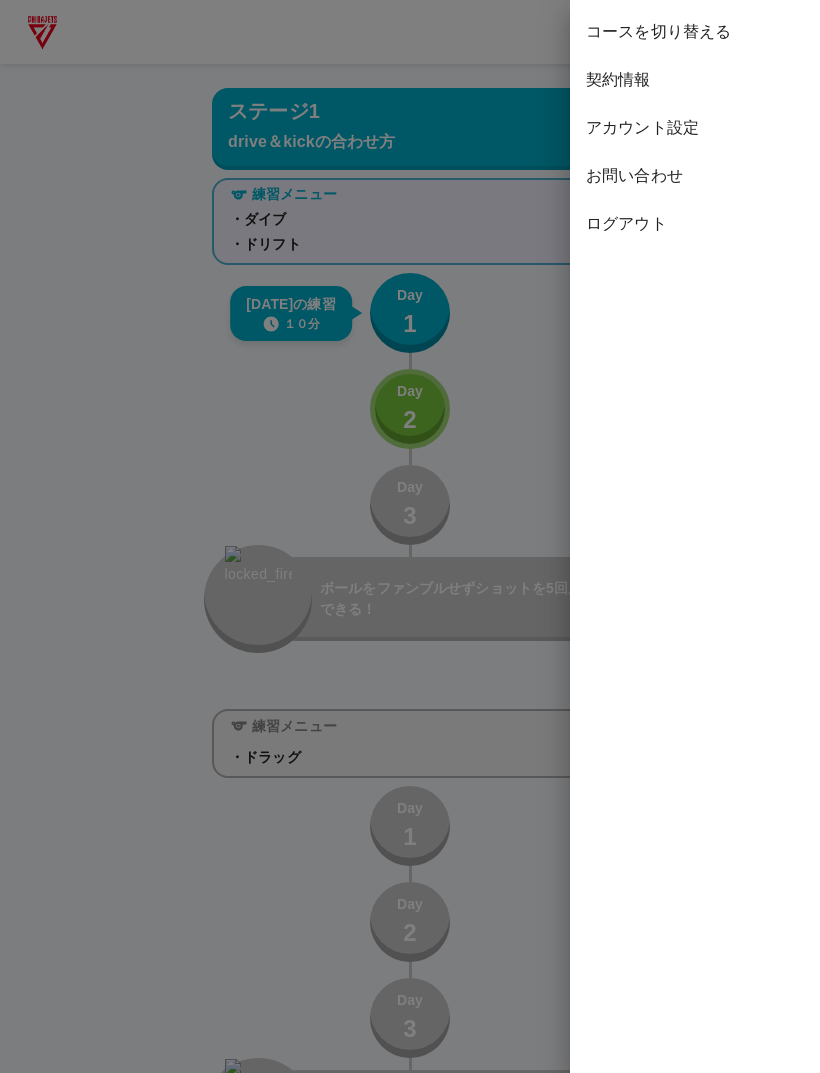 click on "コースを切り替える" at bounding box center (695, 32) 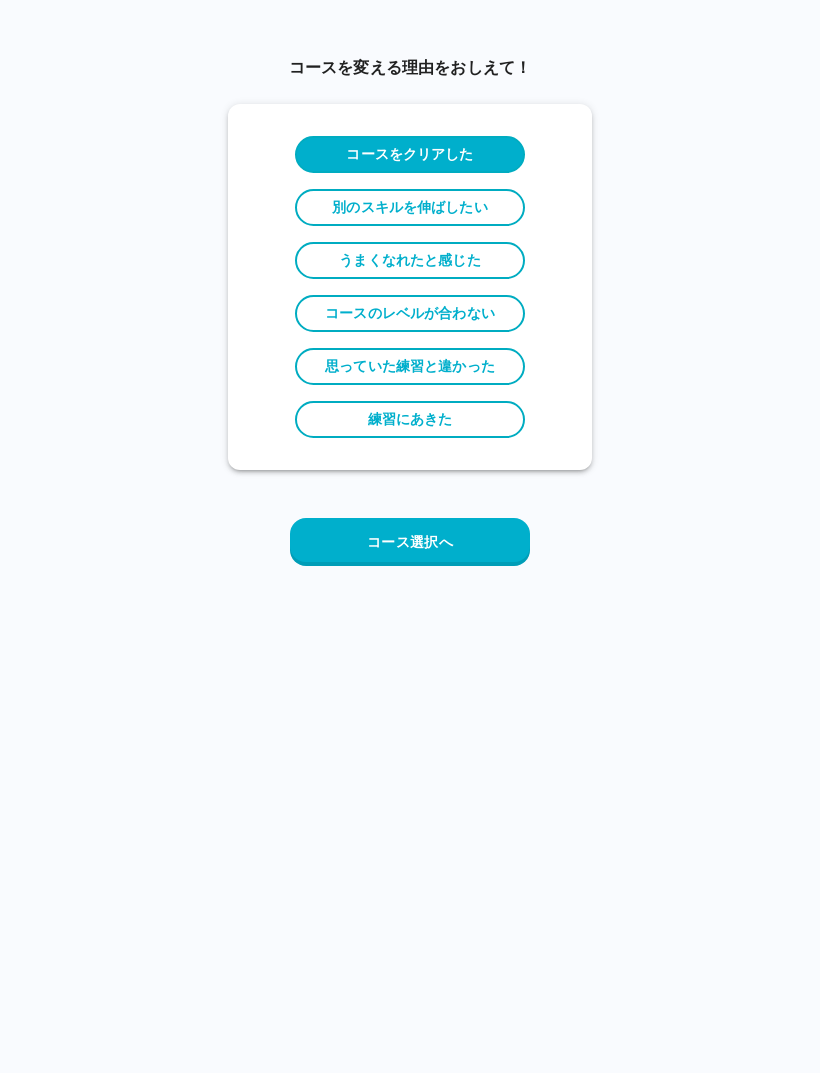 click on "別のスキルを伸ばしたい" at bounding box center [410, 207] 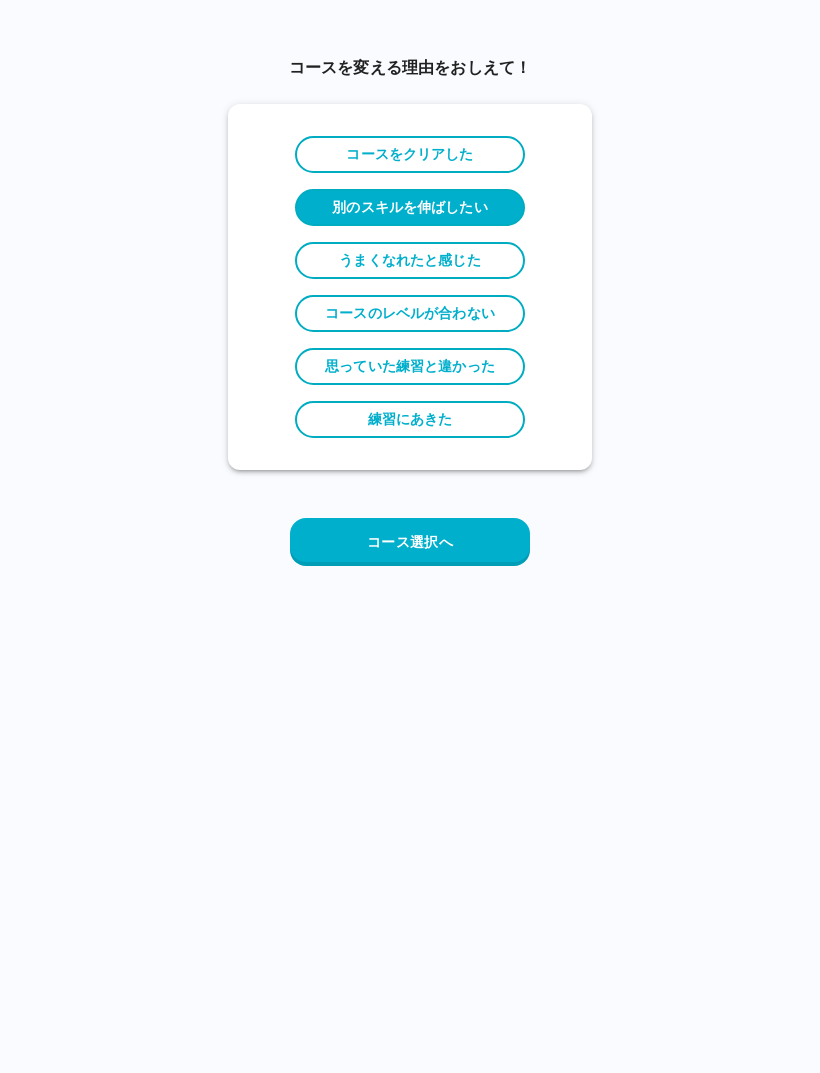 click on "コース選択へ" at bounding box center [410, 542] 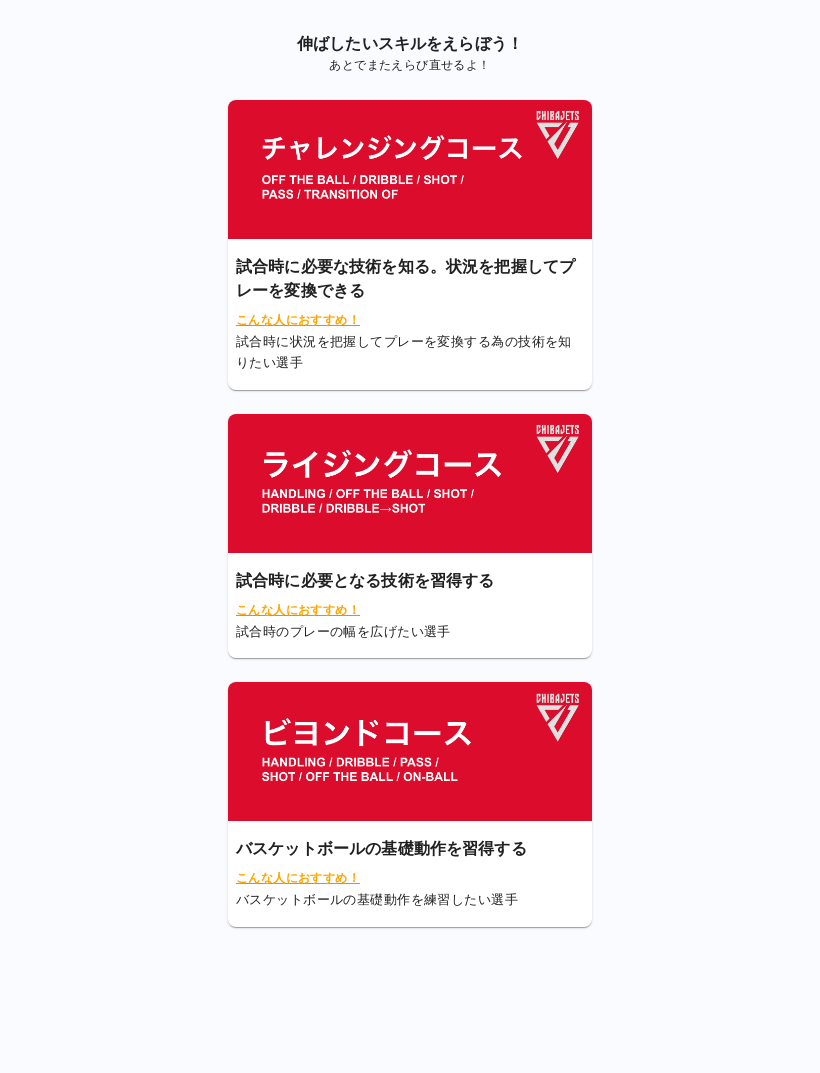 click at bounding box center (410, 751) 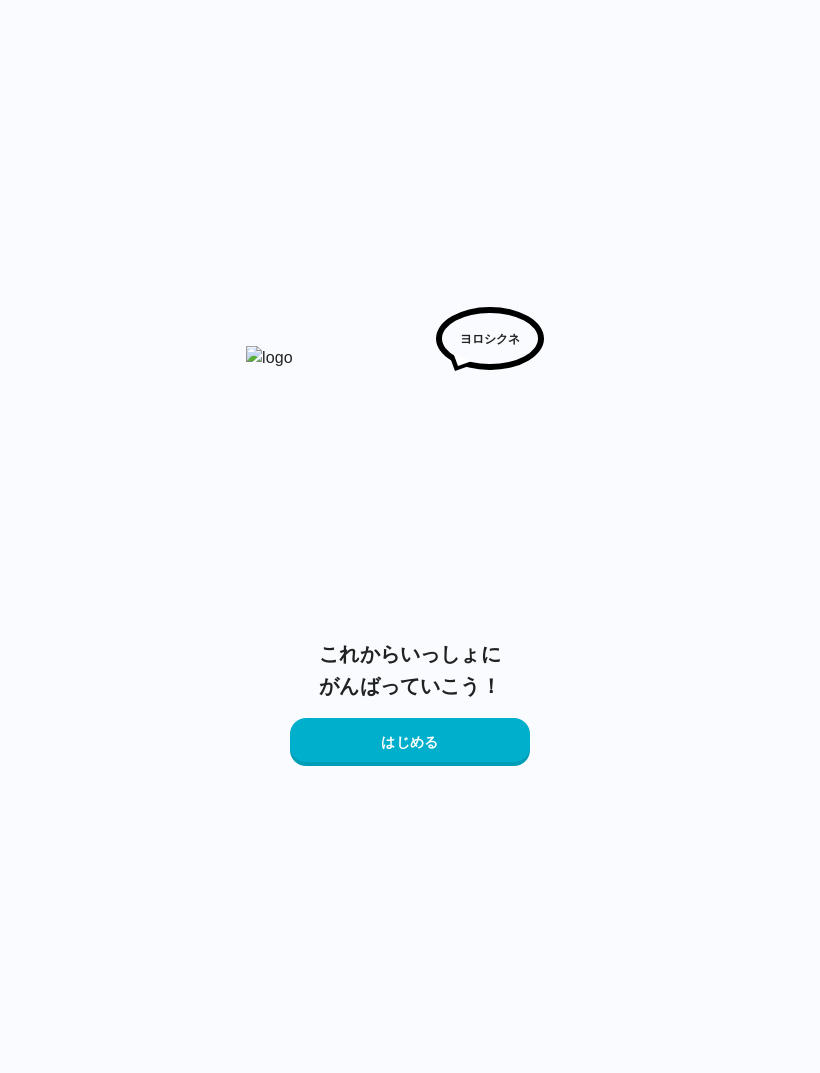 click on "はじめる" at bounding box center [410, 742] 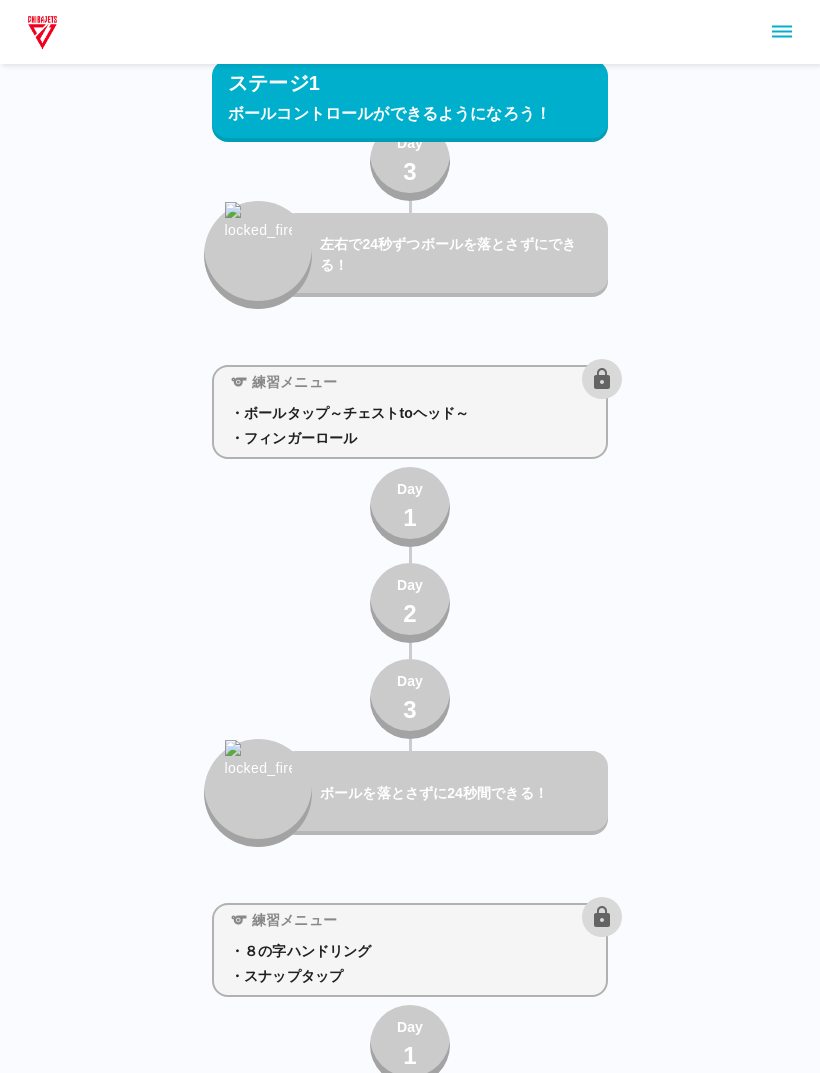 scroll, scrollTop: 0, scrollLeft: 0, axis: both 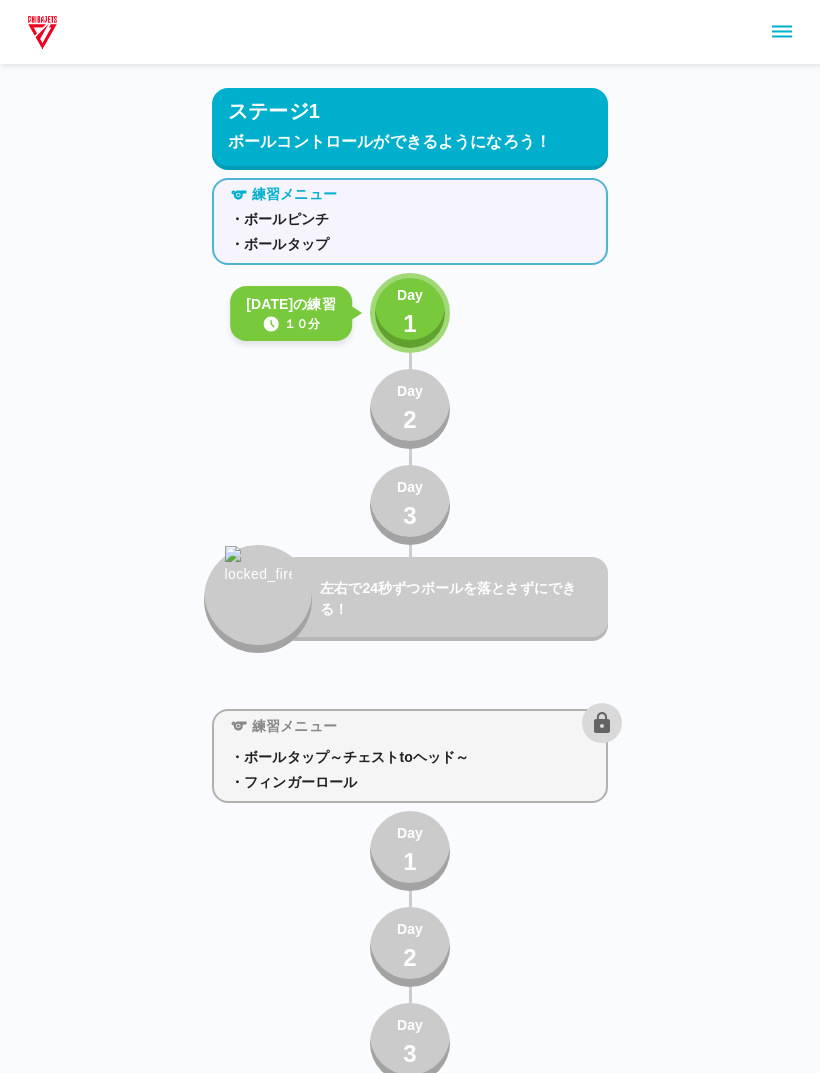 click on "左右で24秒ずつボールを落とさずにできる！" at bounding box center (460, 599) 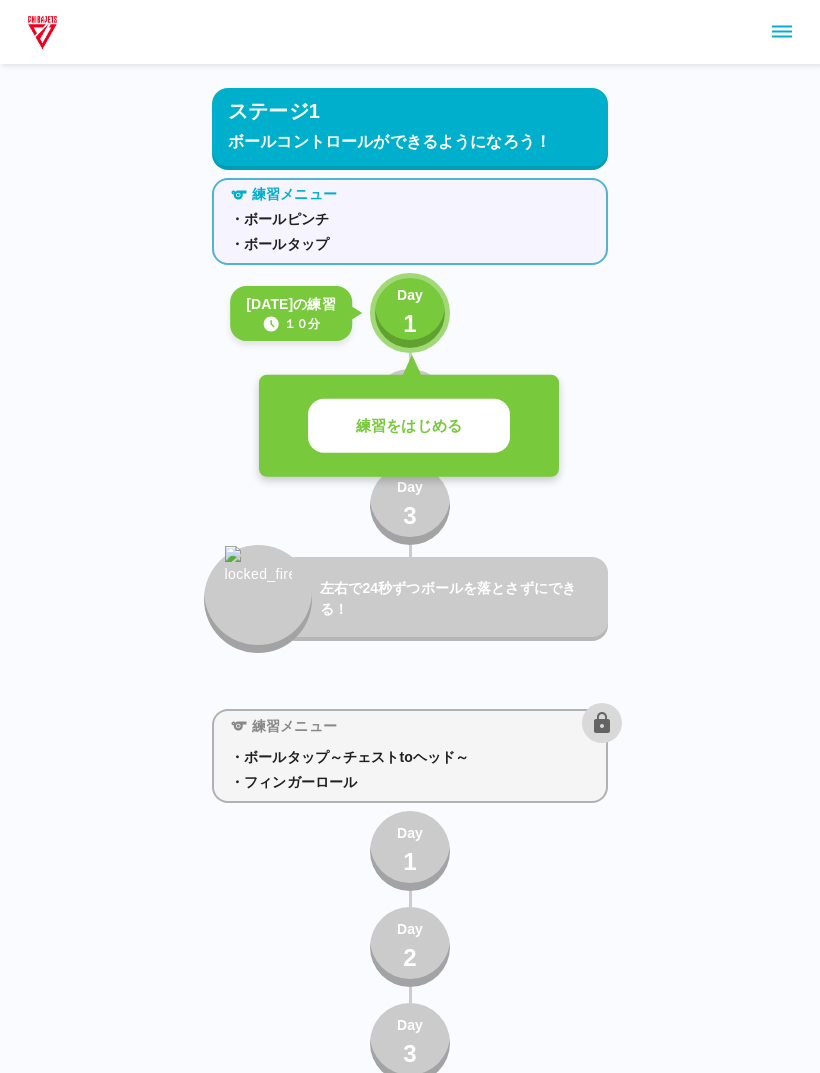 click on "練習をはじめる" at bounding box center [409, 426] 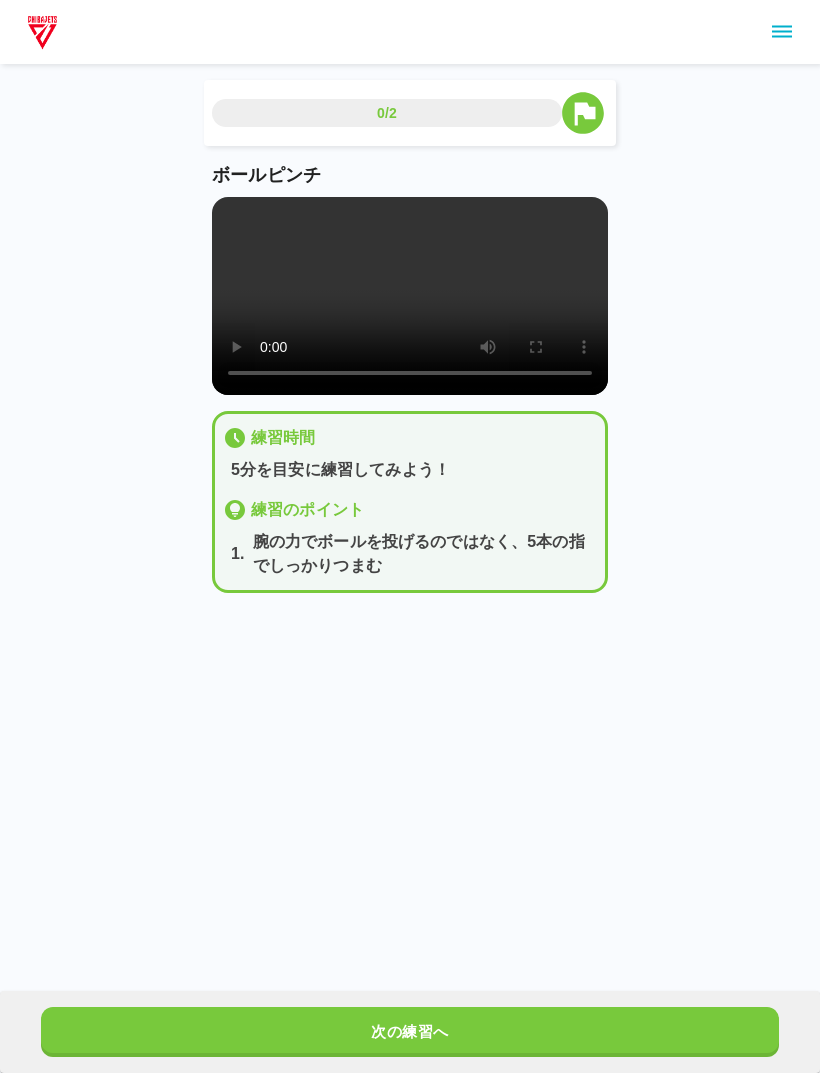 click at bounding box center [410, 296] 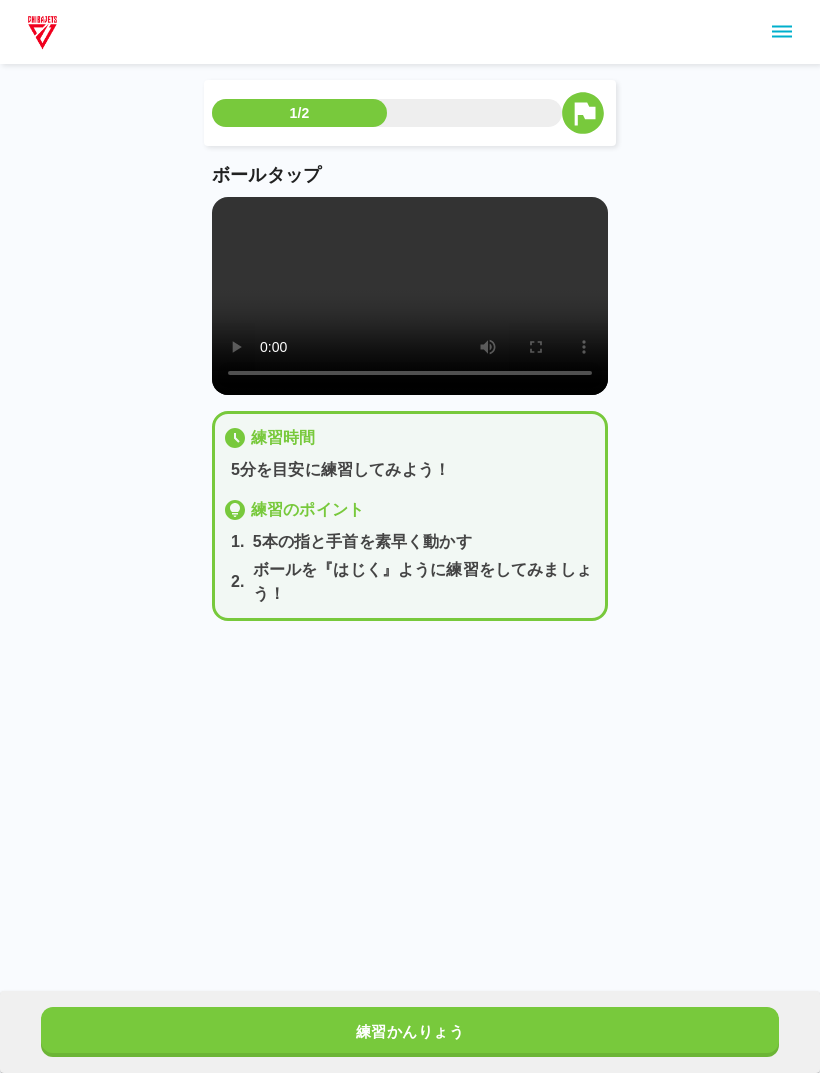 click at bounding box center [410, 296] 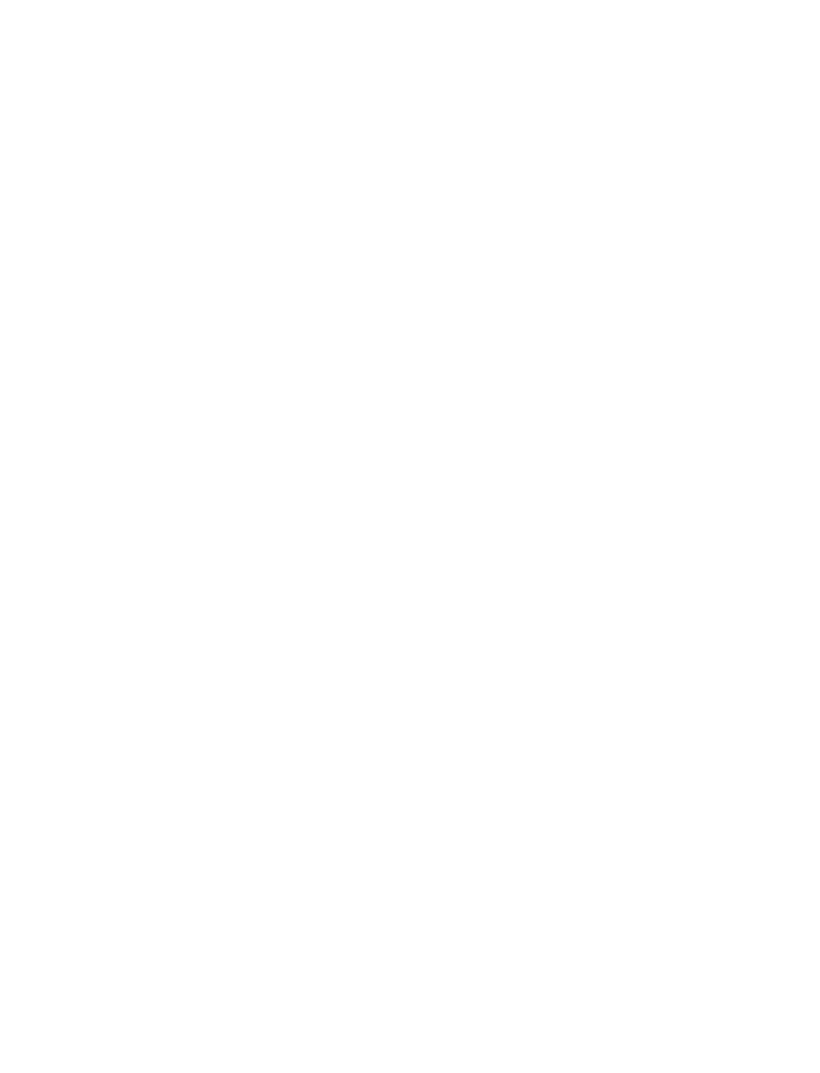click at bounding box center (410, 4) 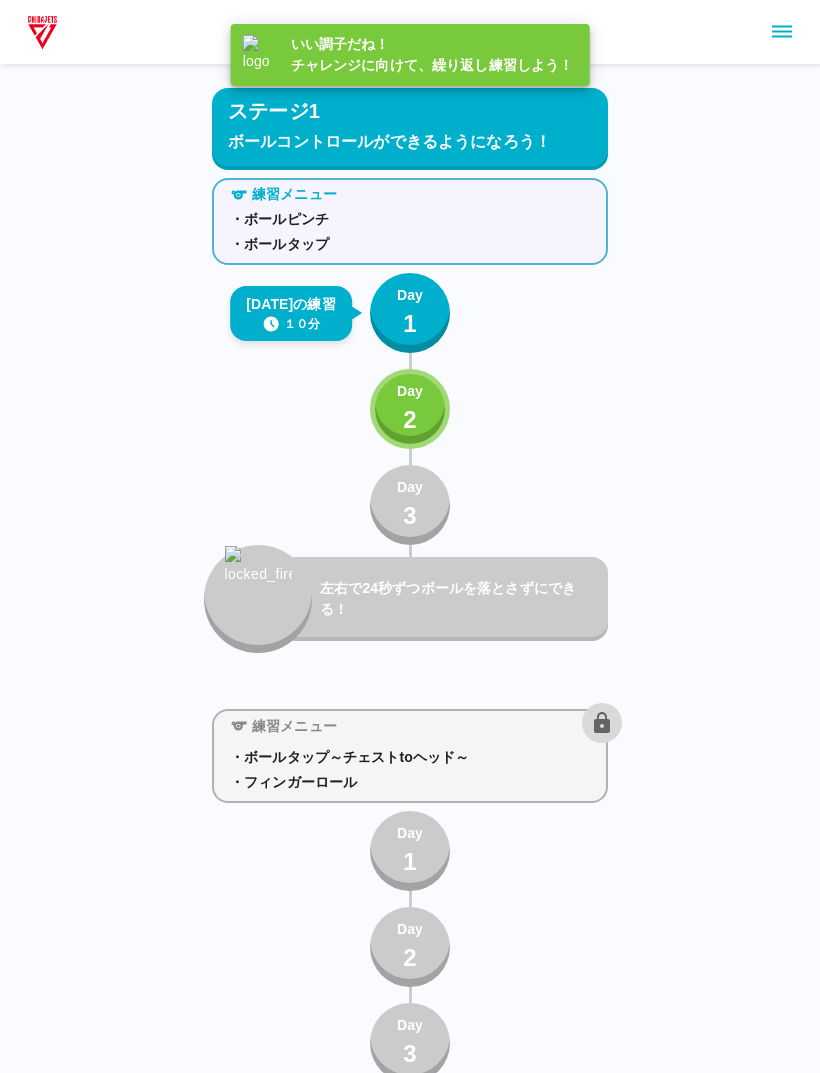 click on "Day 2" at bounding box center (410, 409) 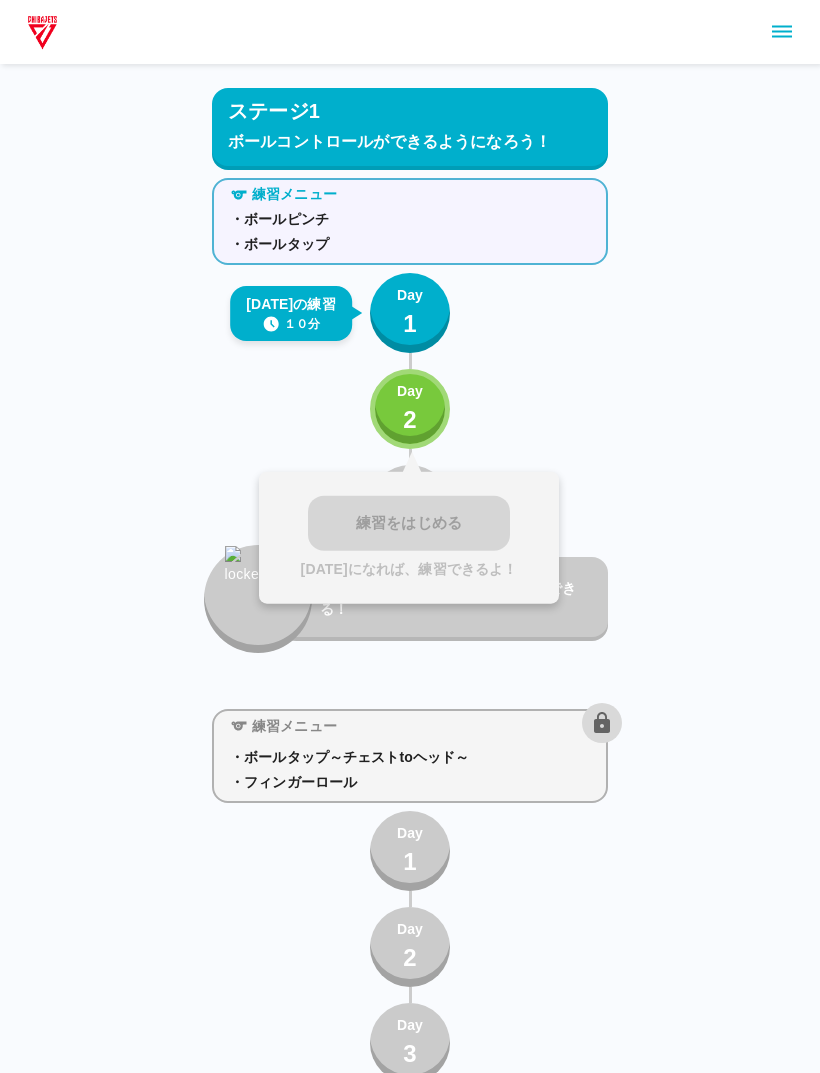 click on "Day 2" at bounding box center [410, 409] 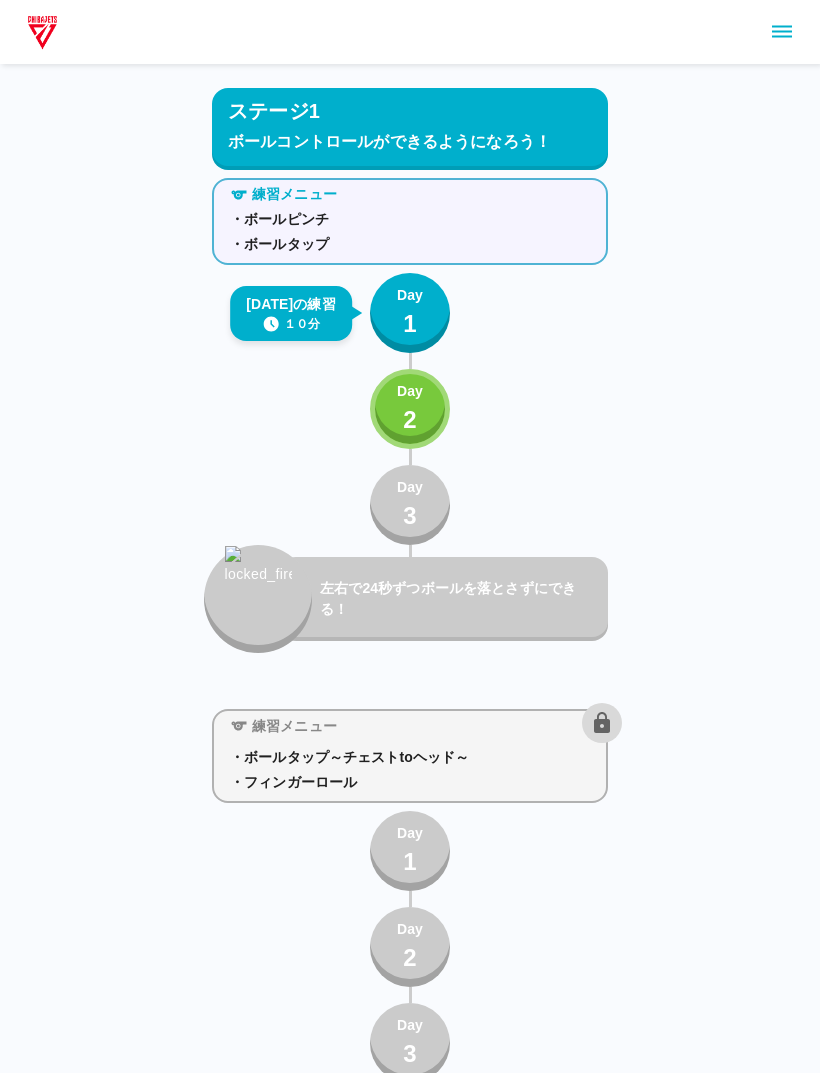 click on "Day 2" at bounding box center (410, 409) 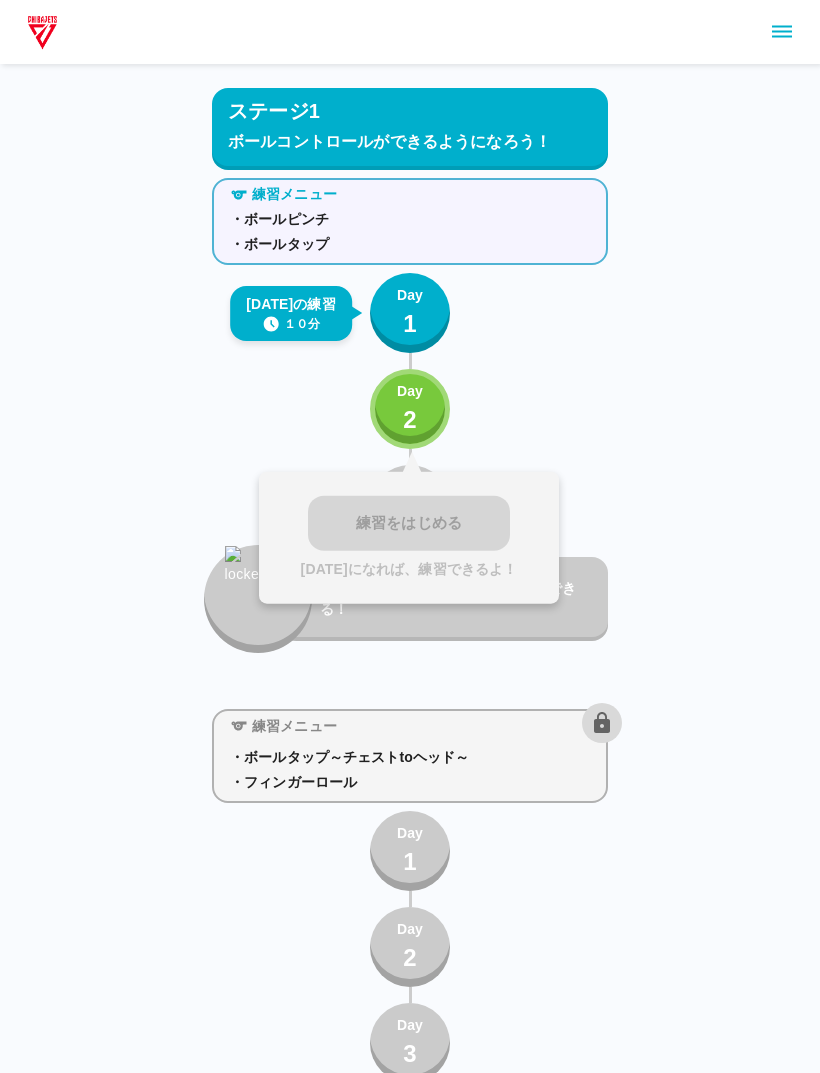 click on "Day 2" at bounding box center (410, 409) 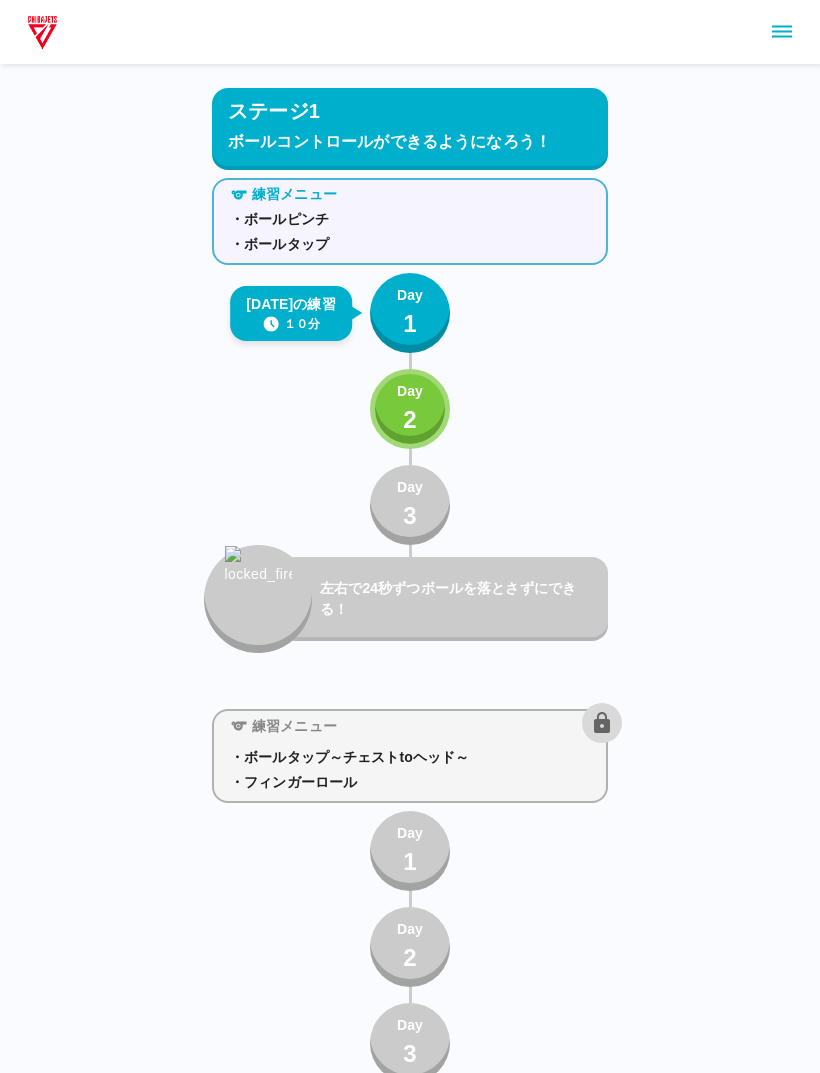 click on "Day 2" at bounding box center (410, 409) 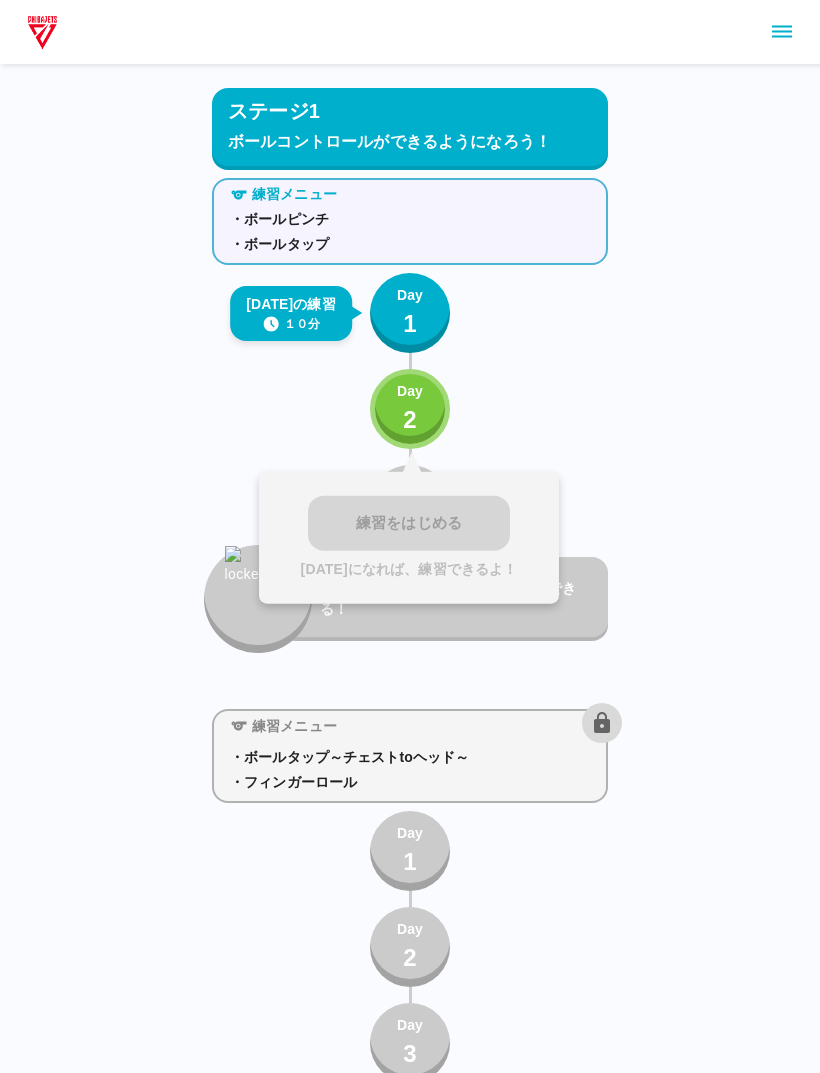 click on "Day 2" at bounding box center (410, 409) 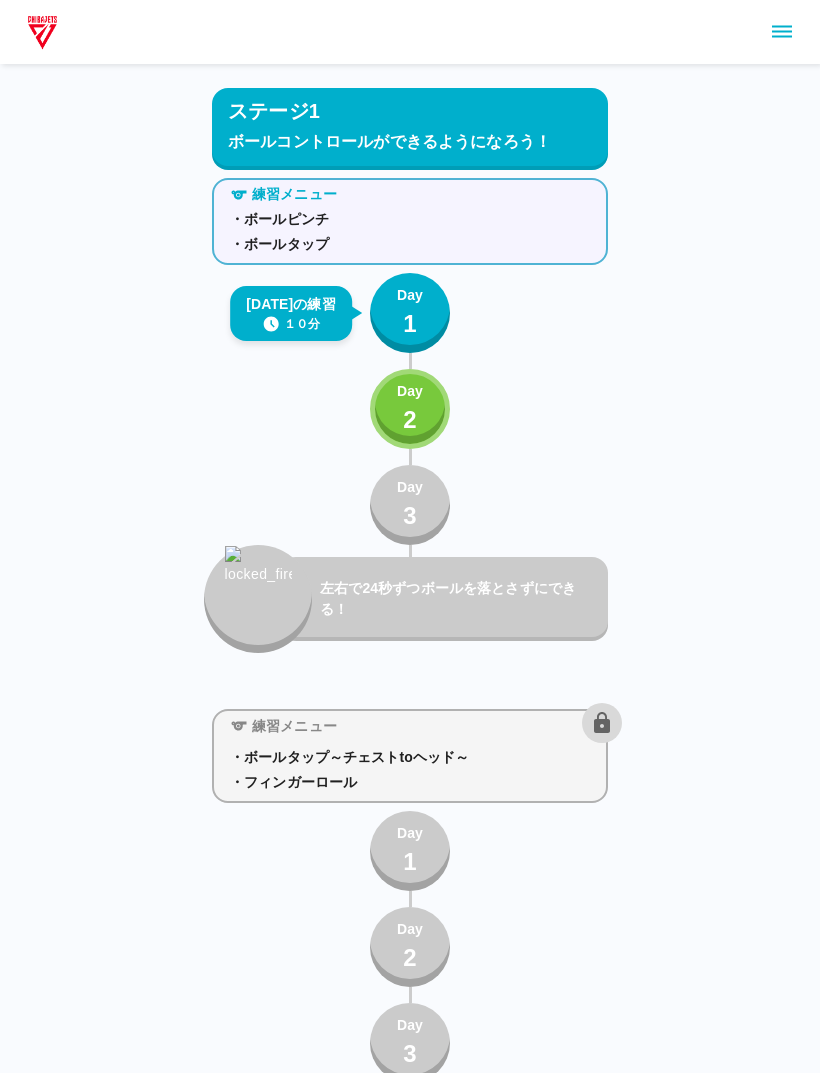 click on "Day 2" at bounding box center [410, 409] 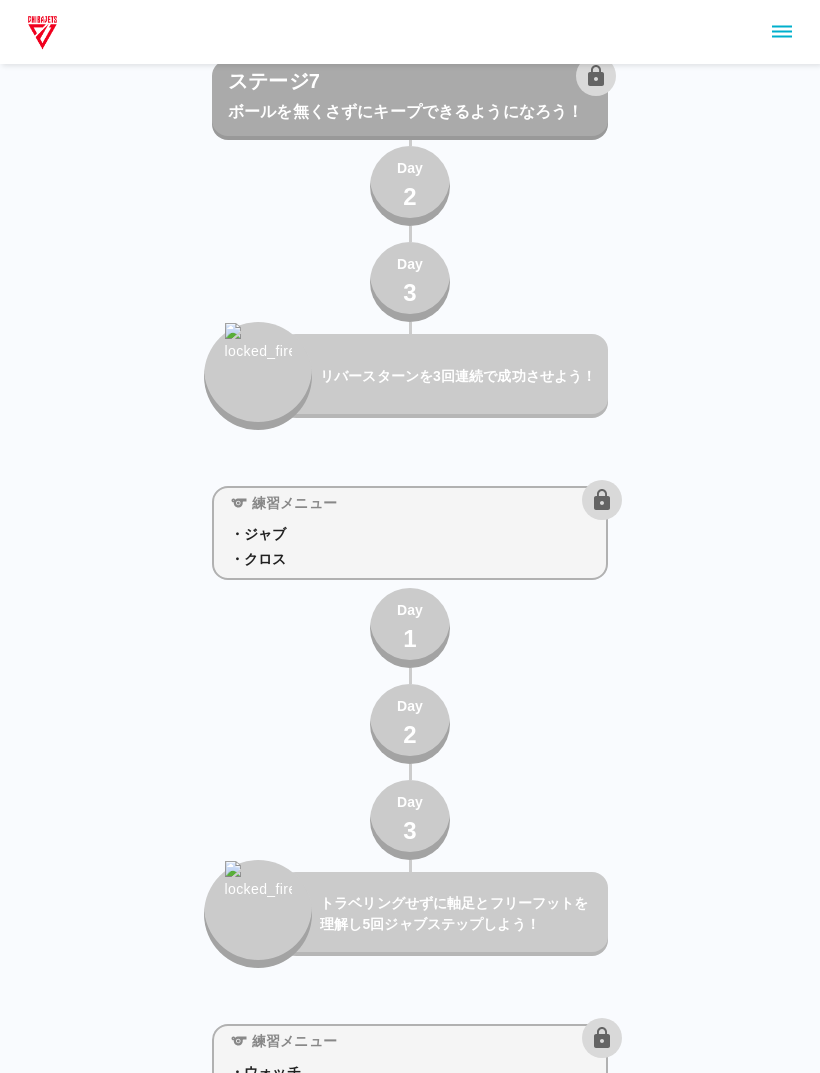 scroll, scrollTop: 13633, scrollLeft: 0, axis: vertical 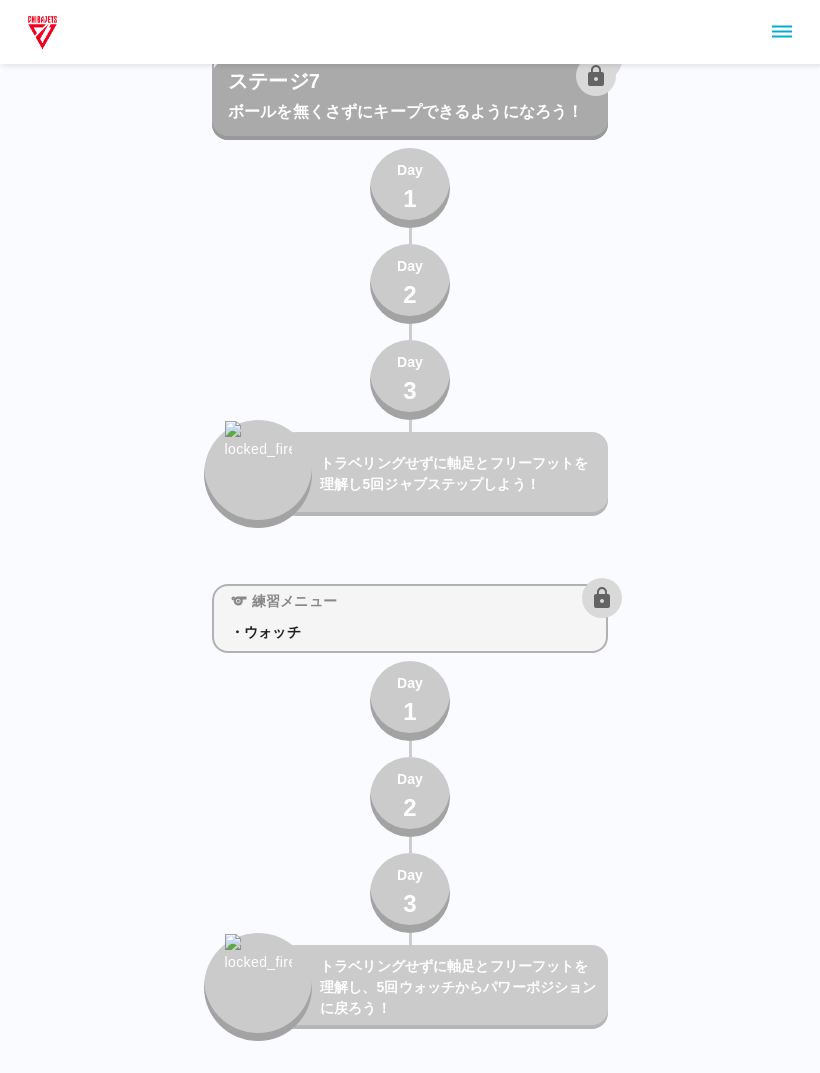 click 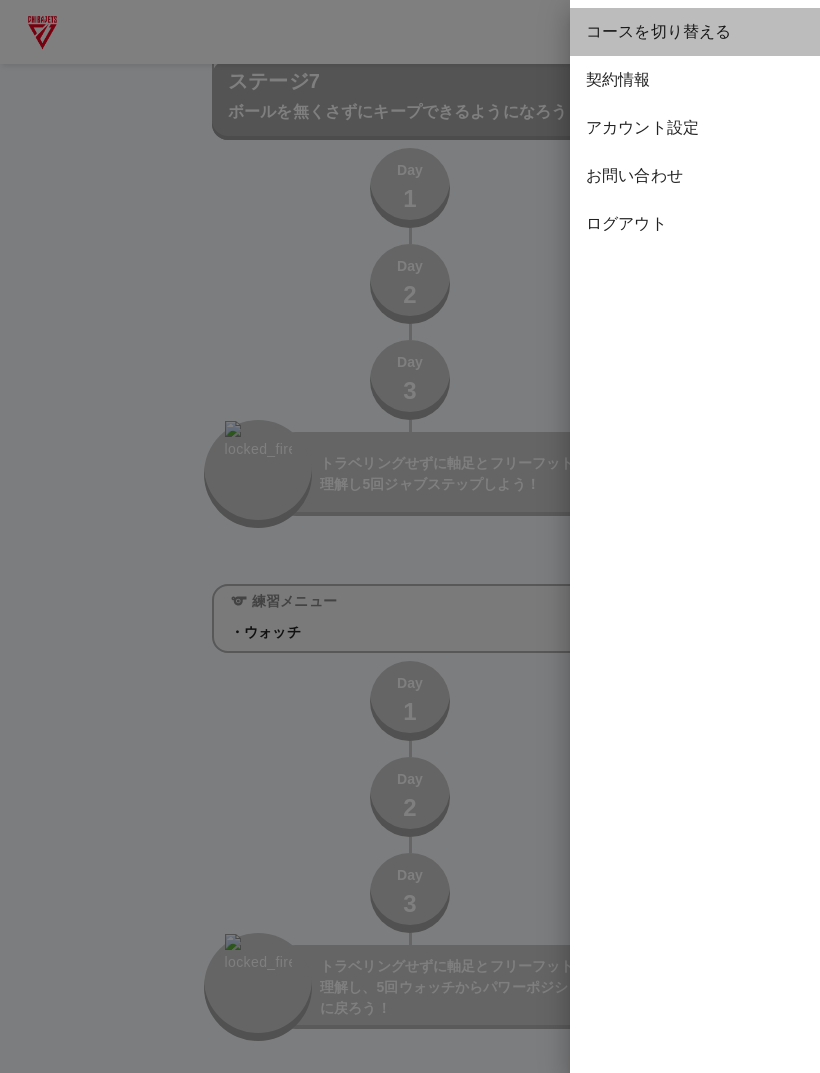 click on "コースを切り替える" at bounding box center [695, 32] 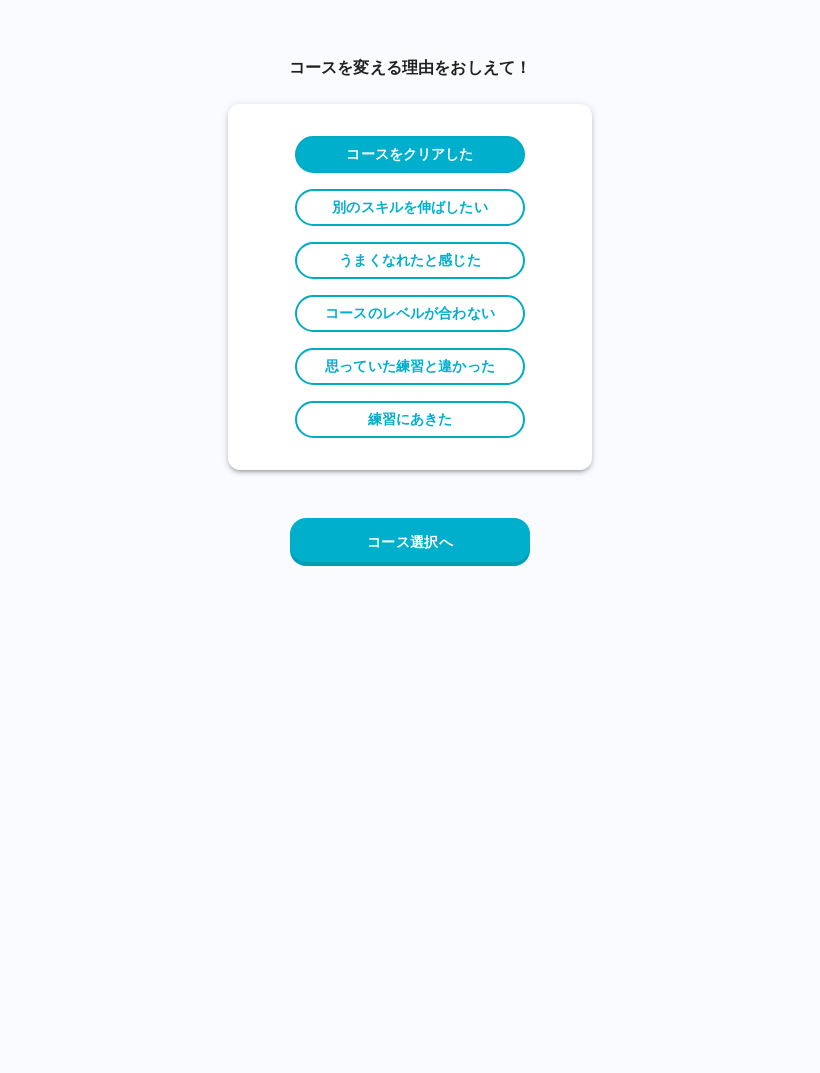 click on "別のスキルを伸ばしたい" at bounding box center [410, 207] 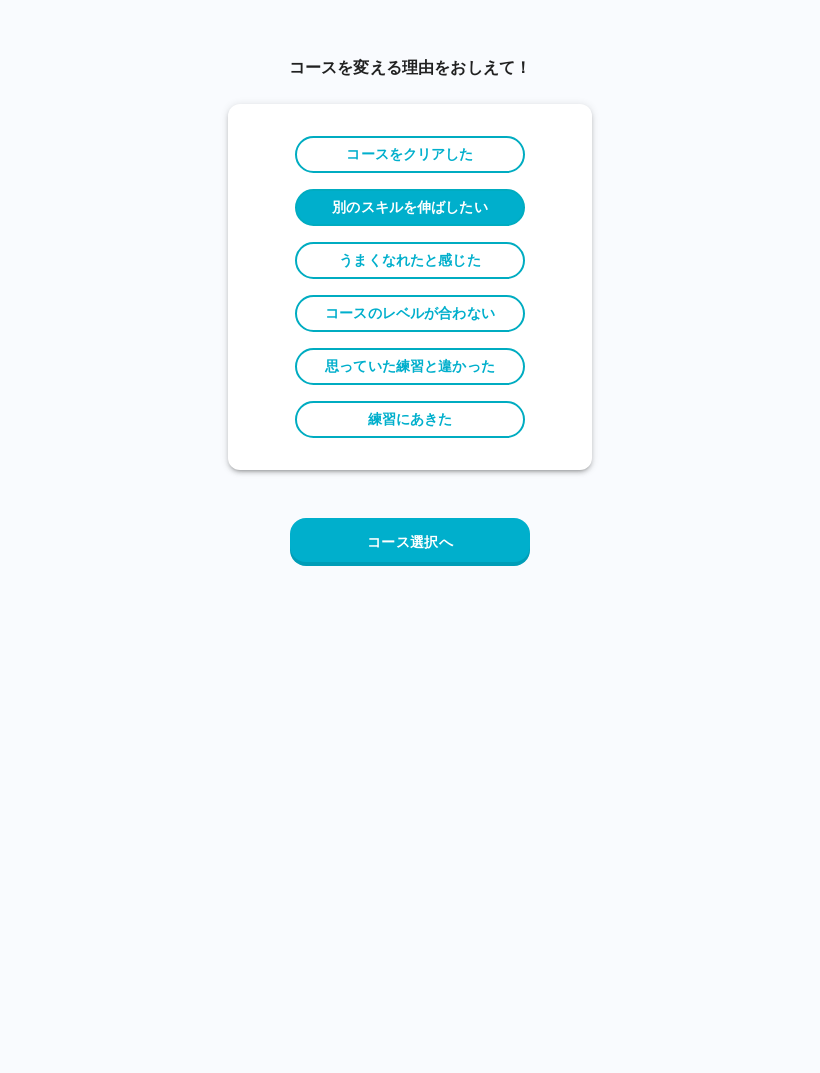 click on "コース選択へ" at bounding box center (410, 542) 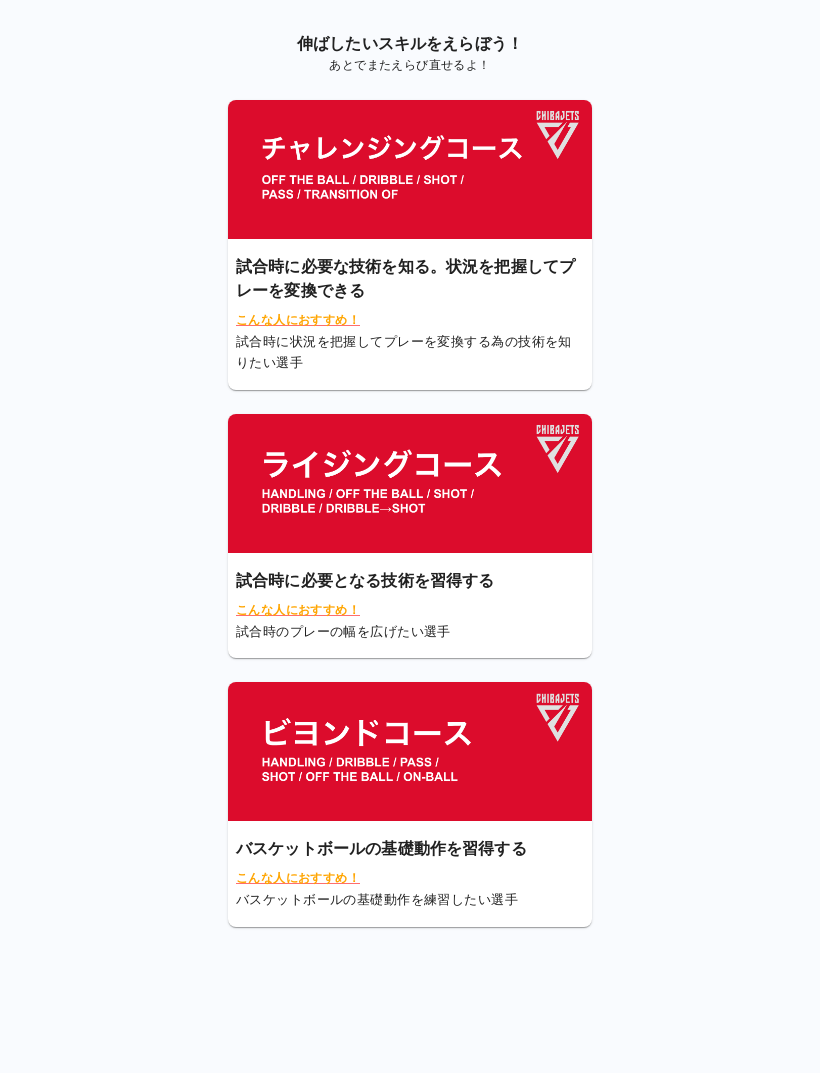 click on "試合時に必要となる技術を習得する" at bounding box center (365, 581) 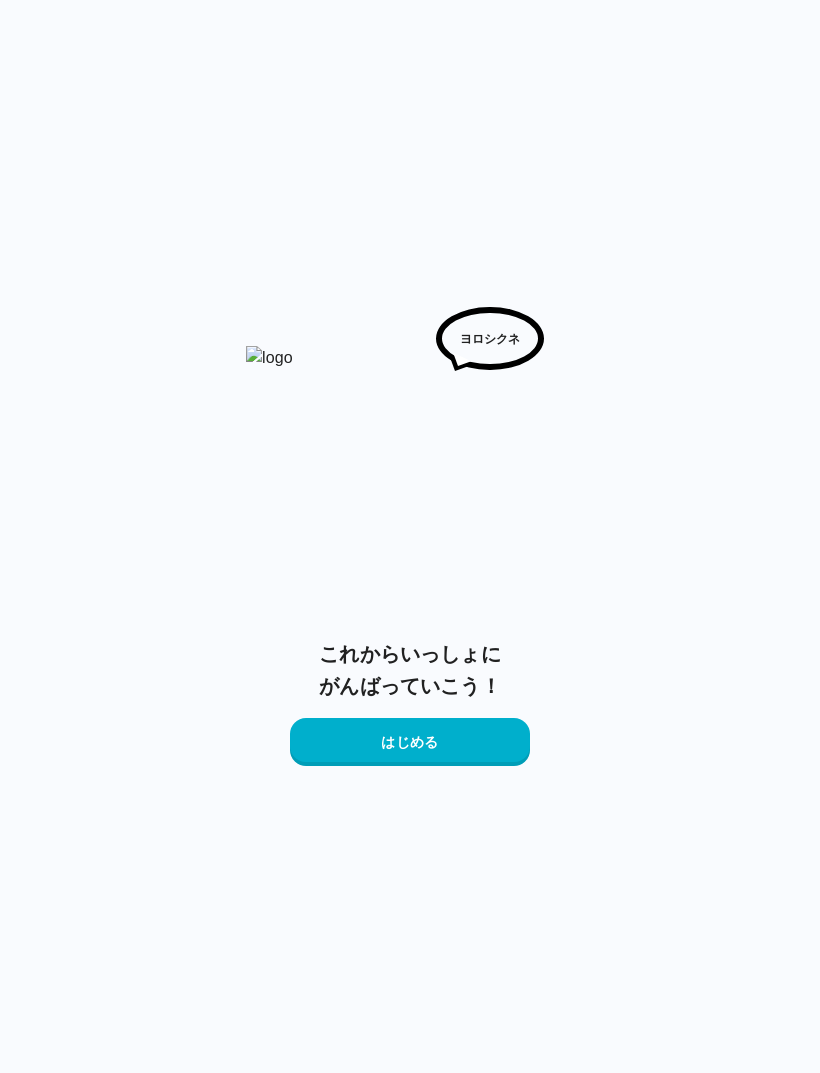 click on "はじめる" at bounding box center [410, 742] 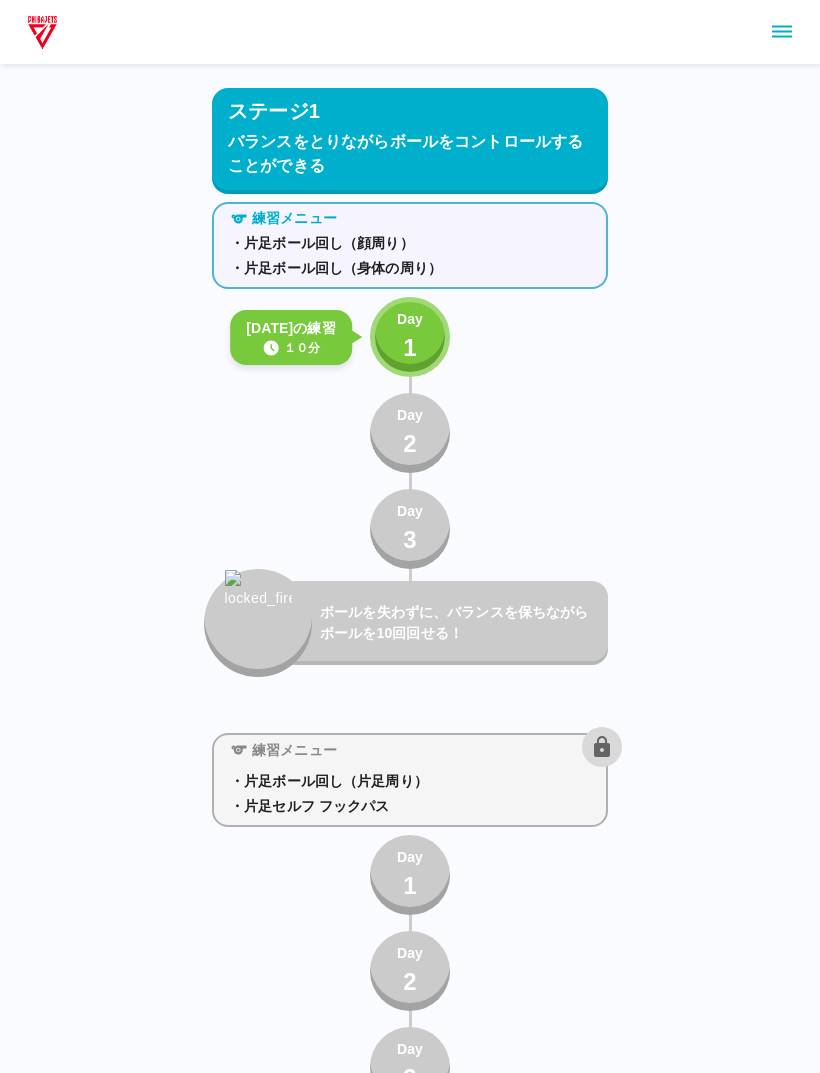 click on "Day 1" at bounding box center (410, 337) 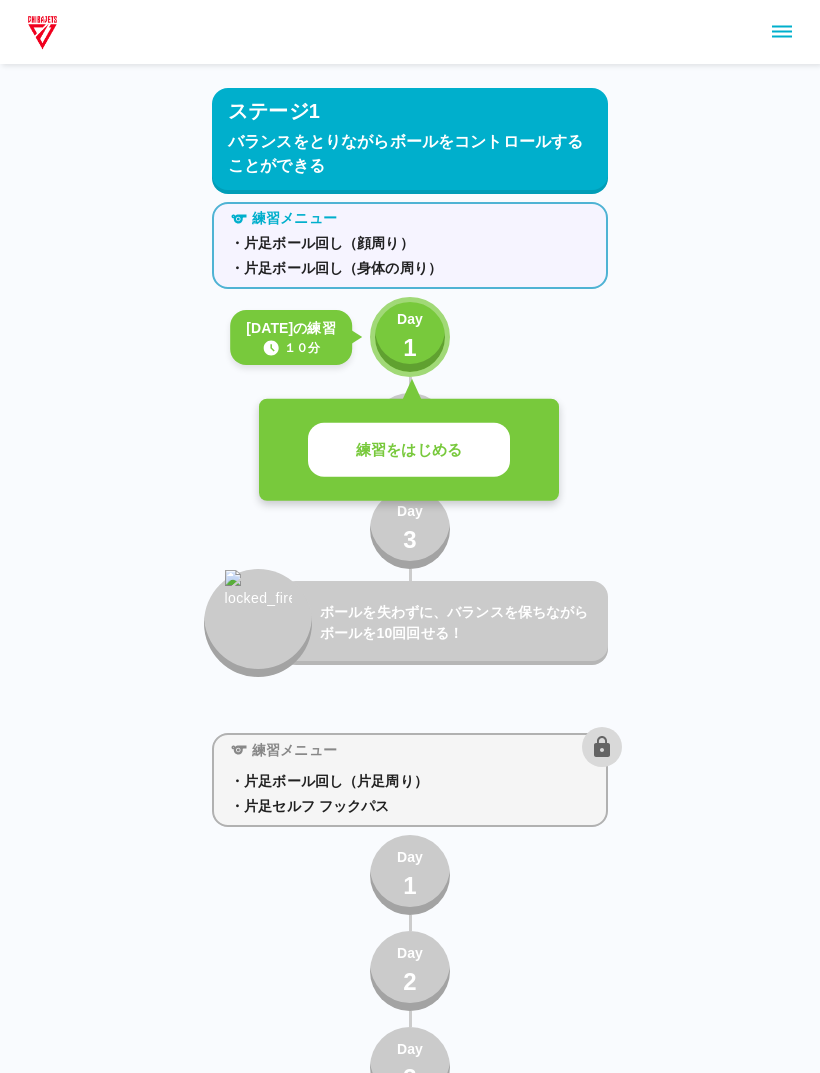 click on "練習をはじめる" at bounding box center (409, 450) 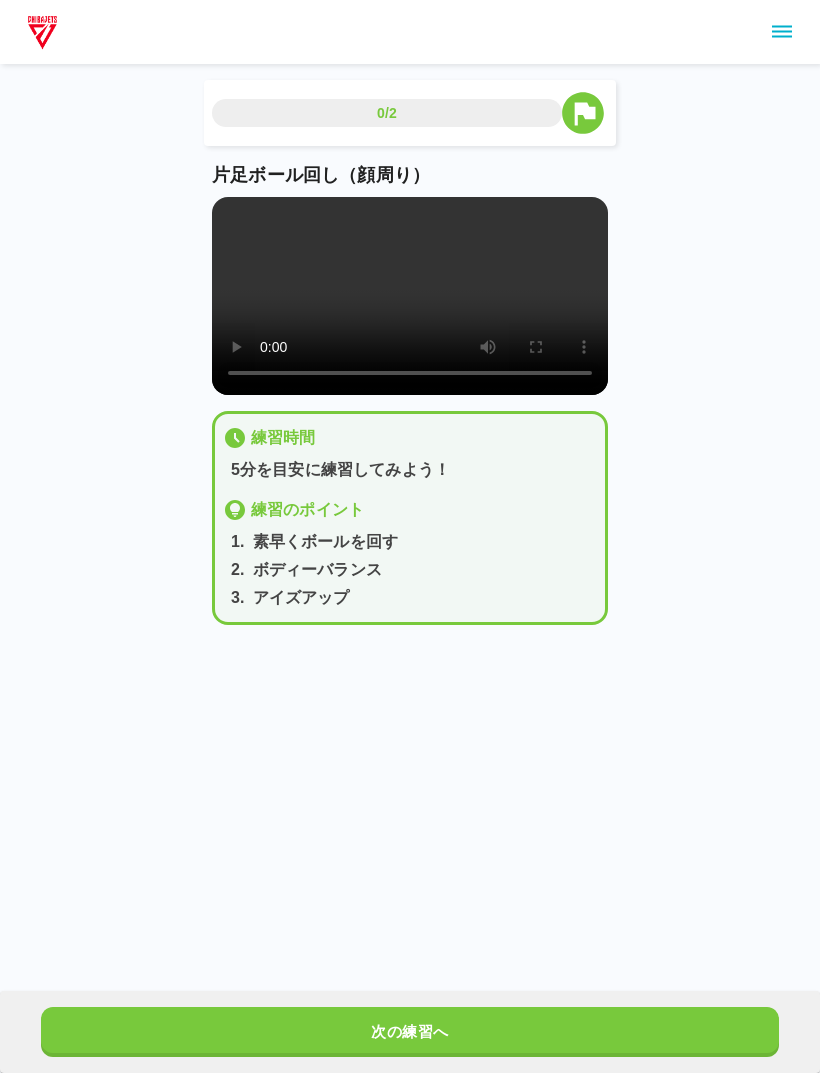 click at bounding box center (410, 296) 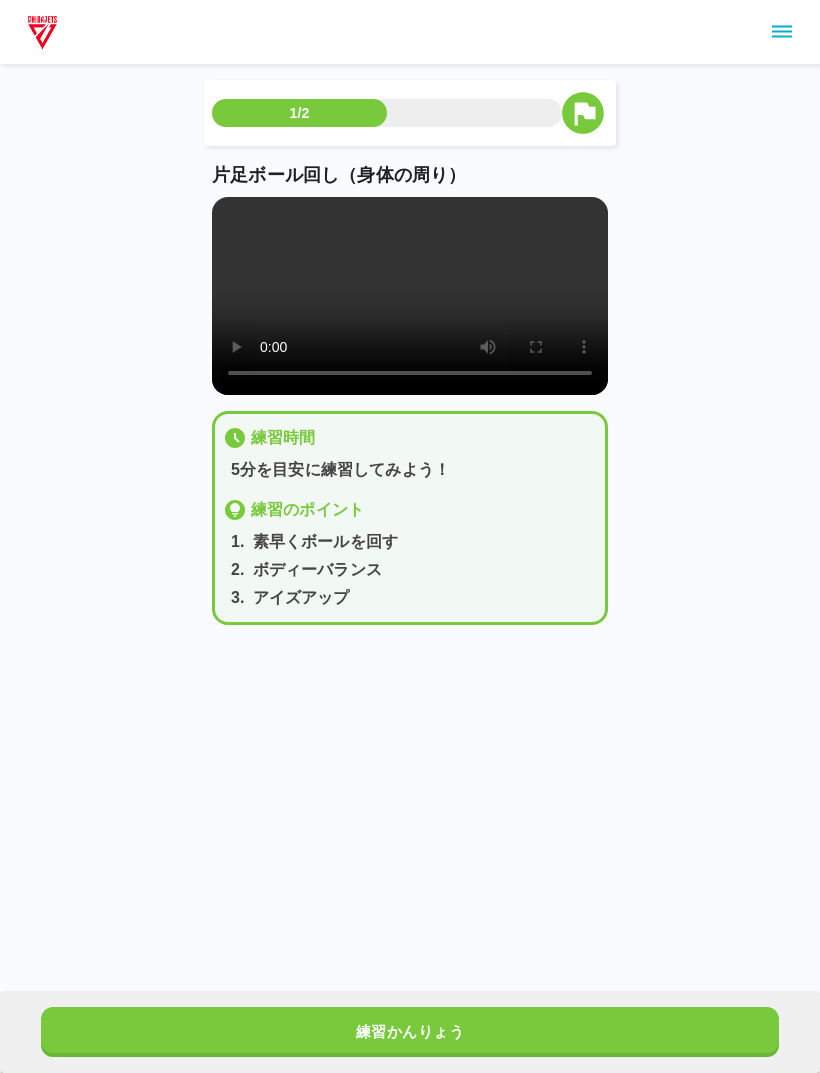 click at bounding box center [410, 296] 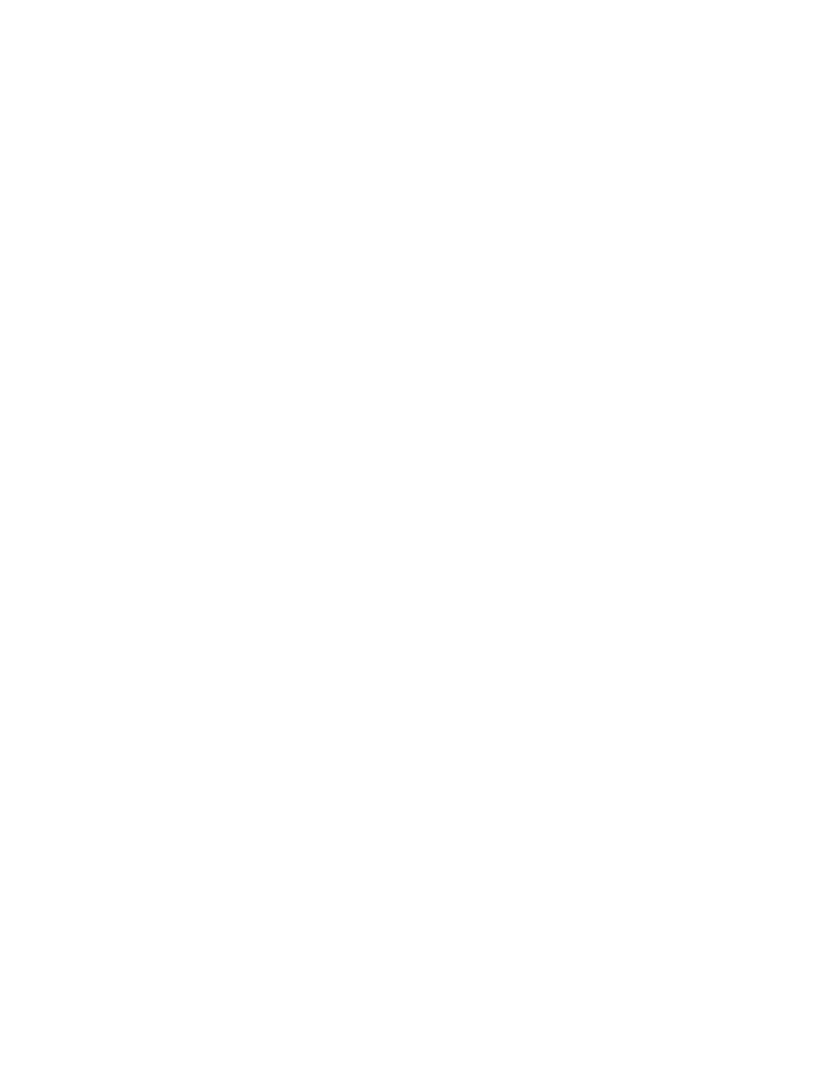 click at bounding box center [410, 4] 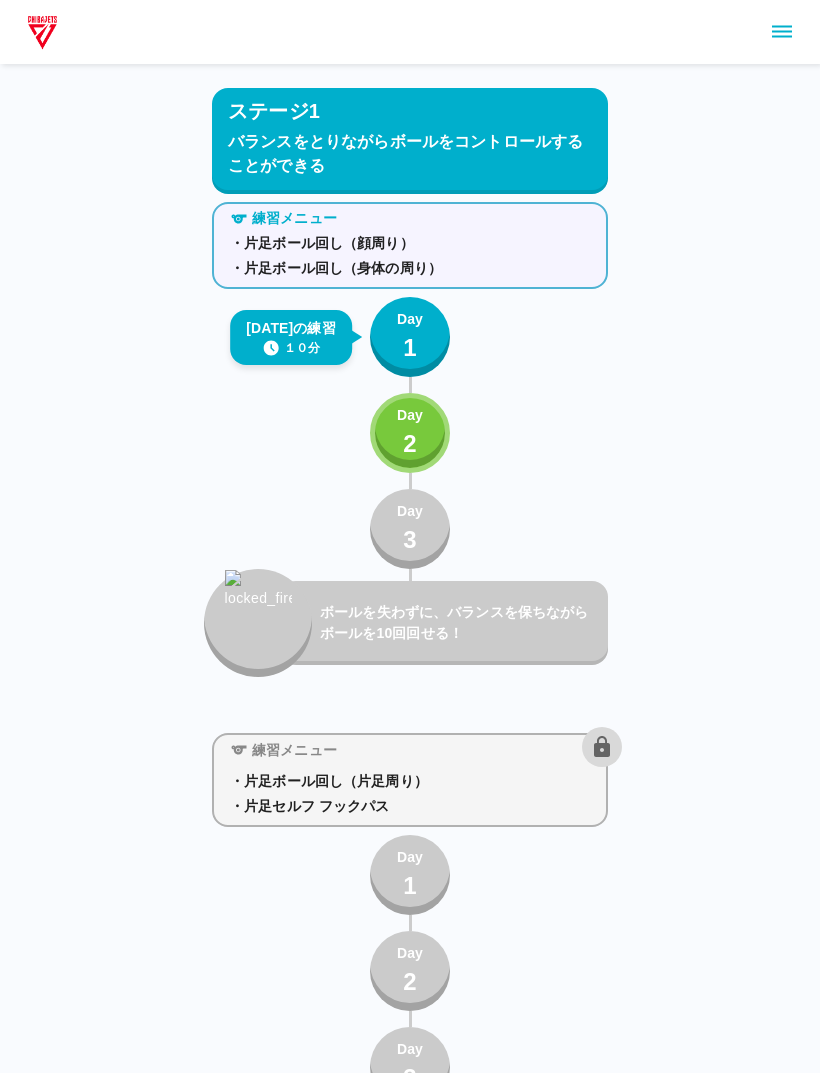 click on "Day 2" at bounding box center (410, 433) 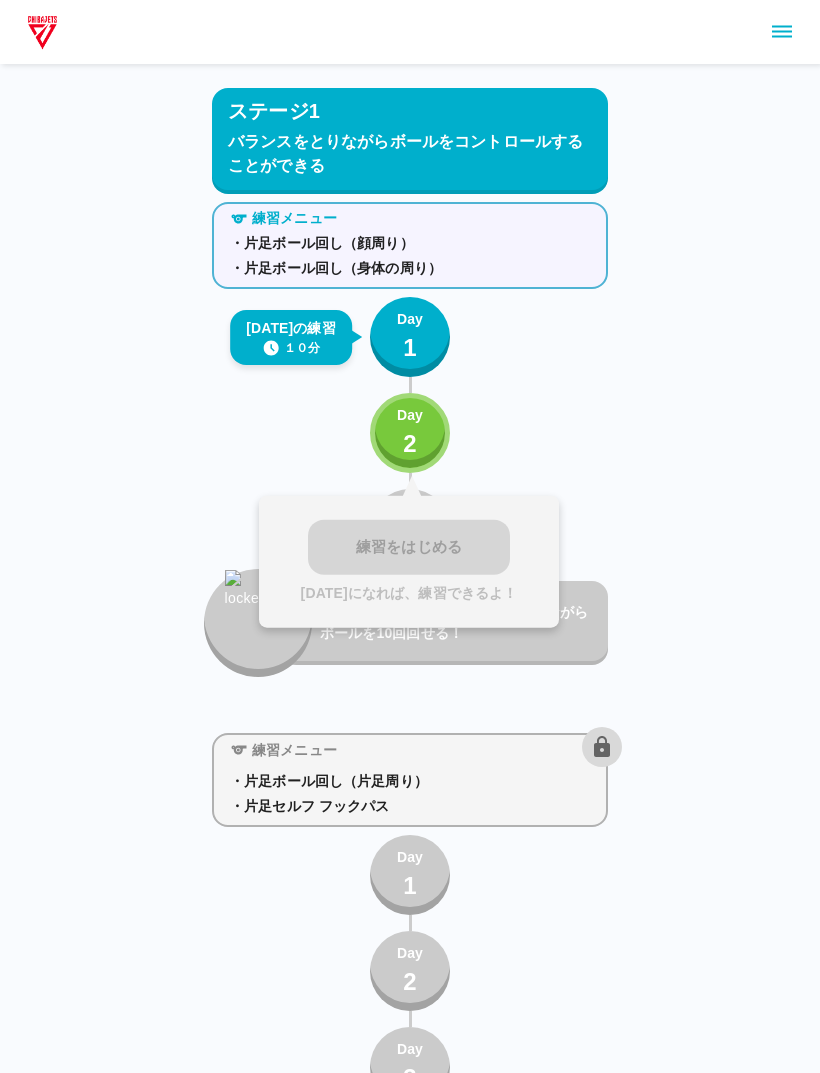 click on "Day 2" at bounding box center (410, 433) 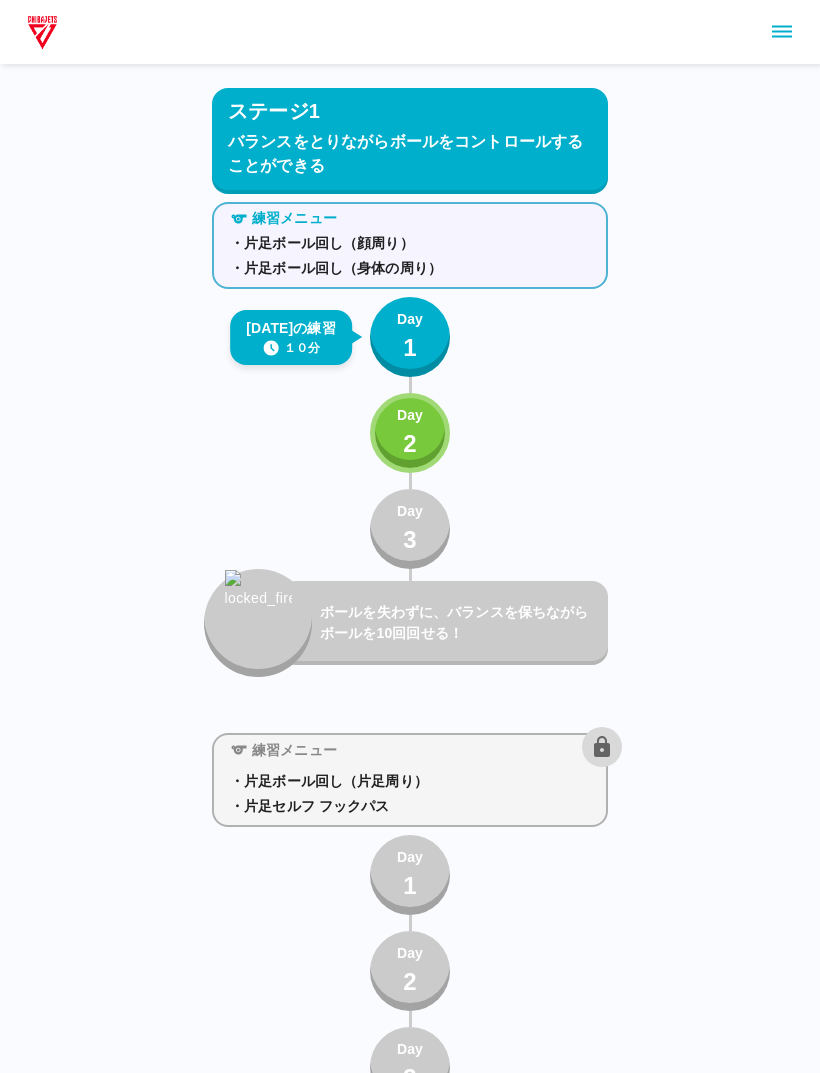 click on "Day 2" at bounding box center (410, 433) 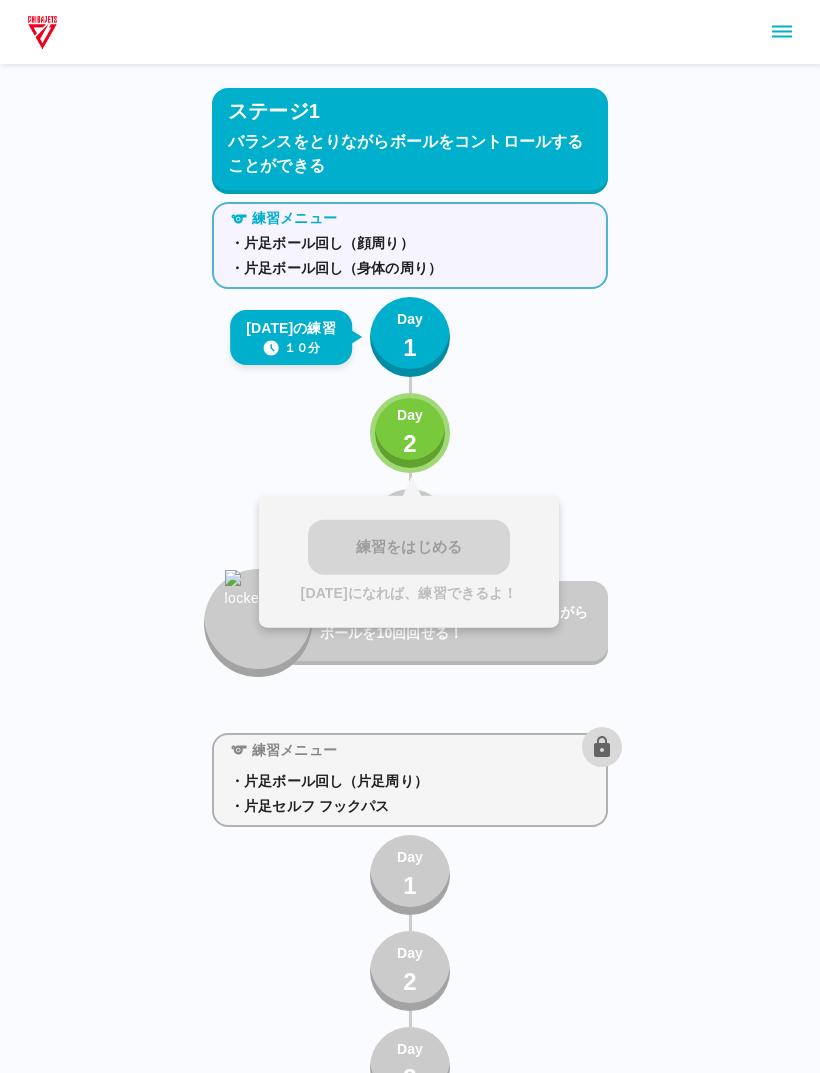 click on "Day 2" at bounding box center [410, 433] 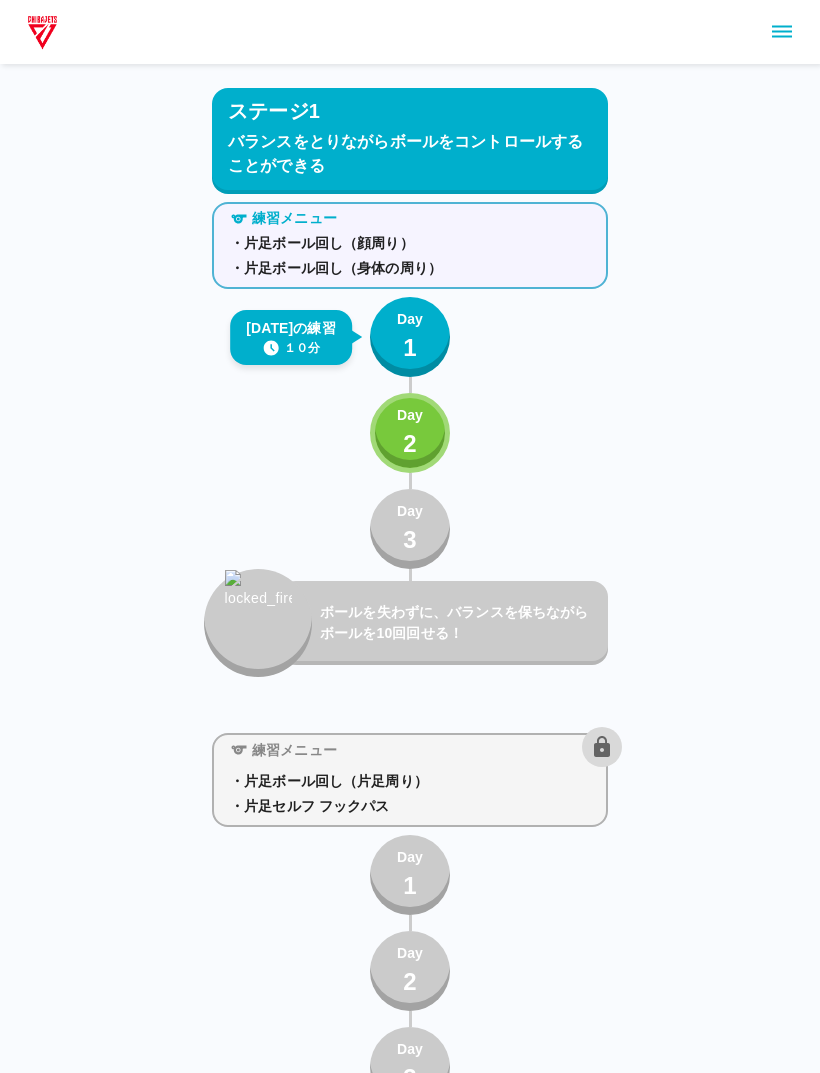 click on "Day 2" at bounding box center (410, 433) 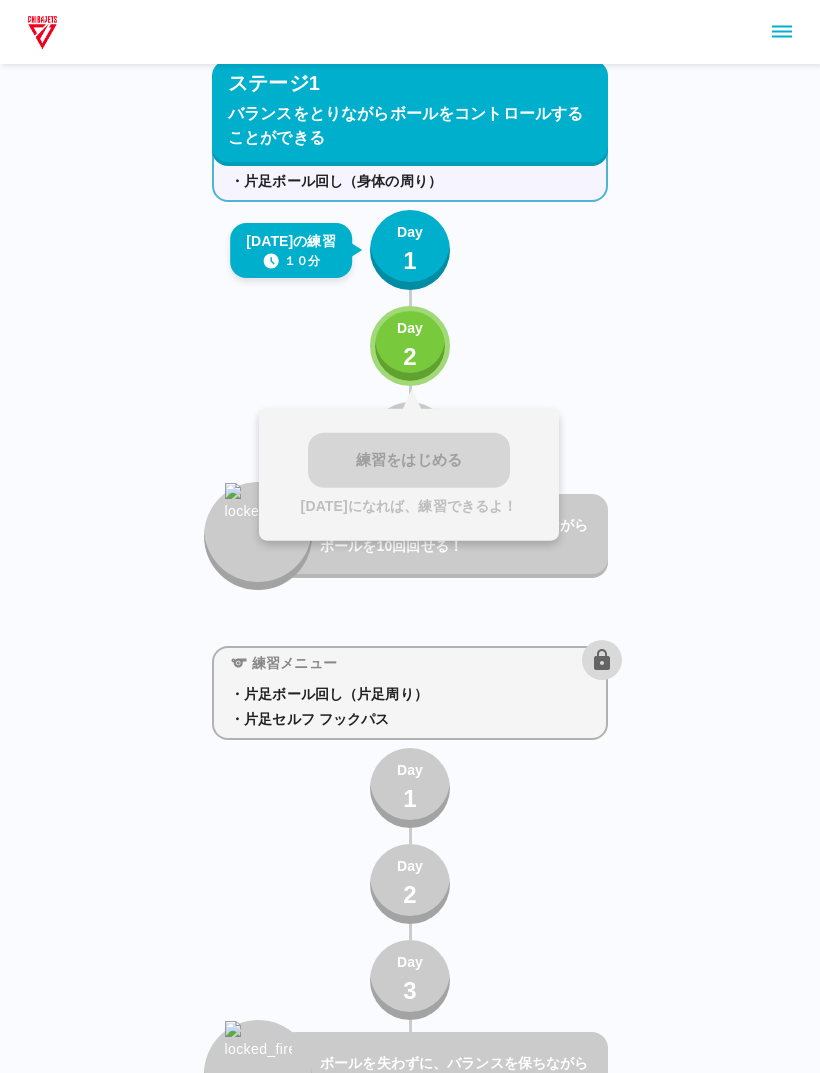 scroll, scrollTop: 86, scrollLeft: 0, axis: vertical 